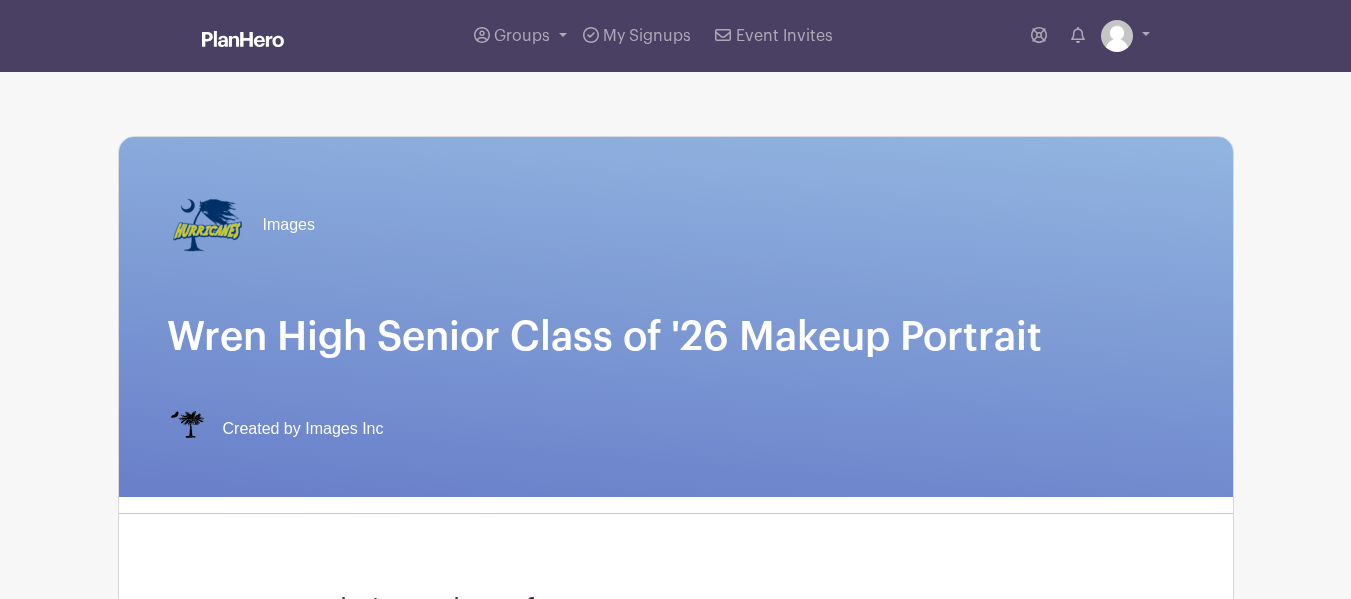 scroll, scrollTop: 0, scrollLeft: 0, axis: both 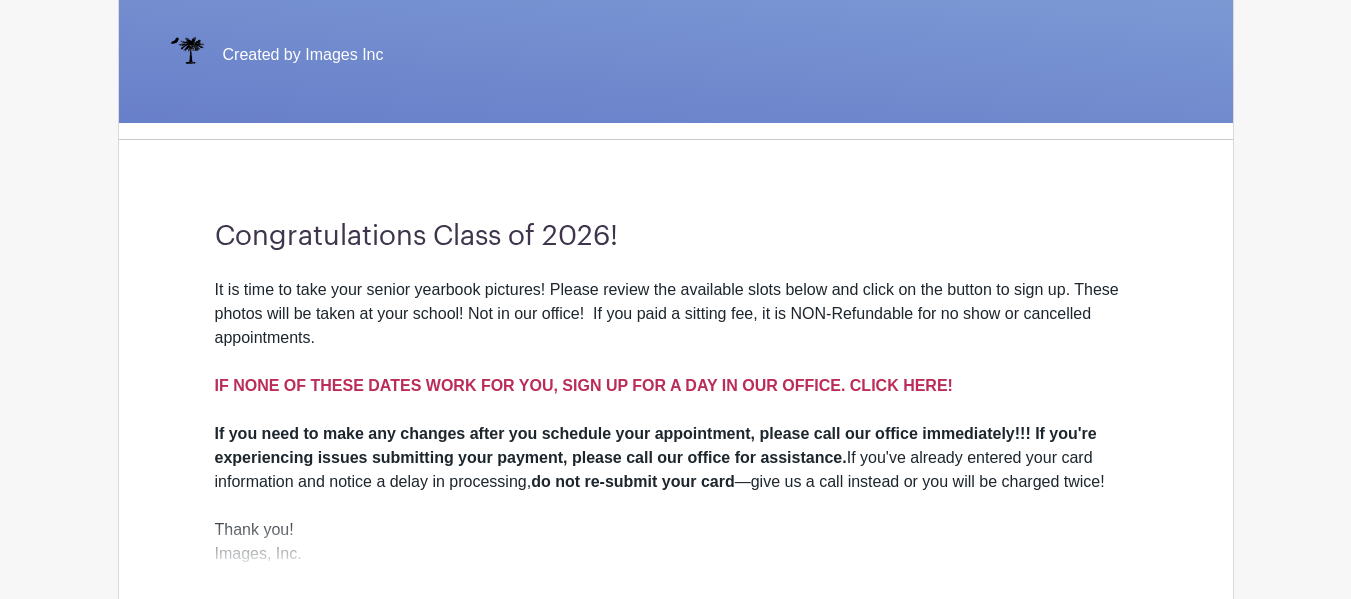 click on "IF NONE OF THESE DATES WORK FOR YOU, SIGN UP FOR A DAY IN OUR OFFICE. CLICK HERE!" at bounding box center [584, 385] 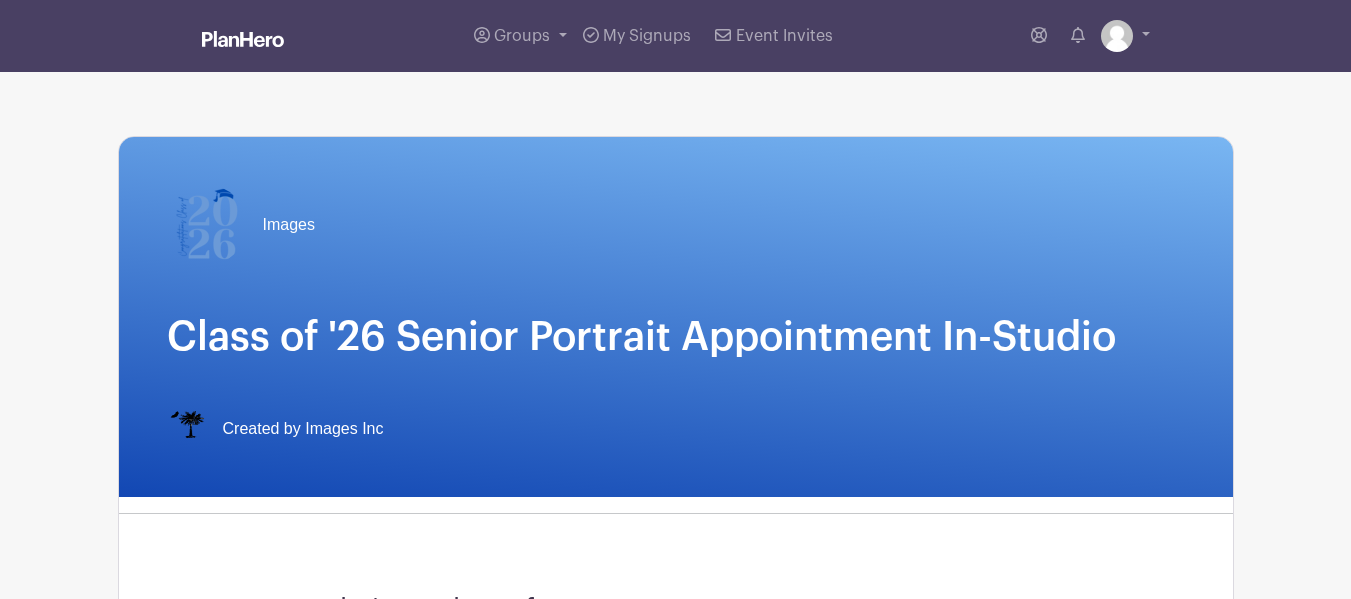 scroll, scrollTop: 0, scrollLeft: 0, axis: both 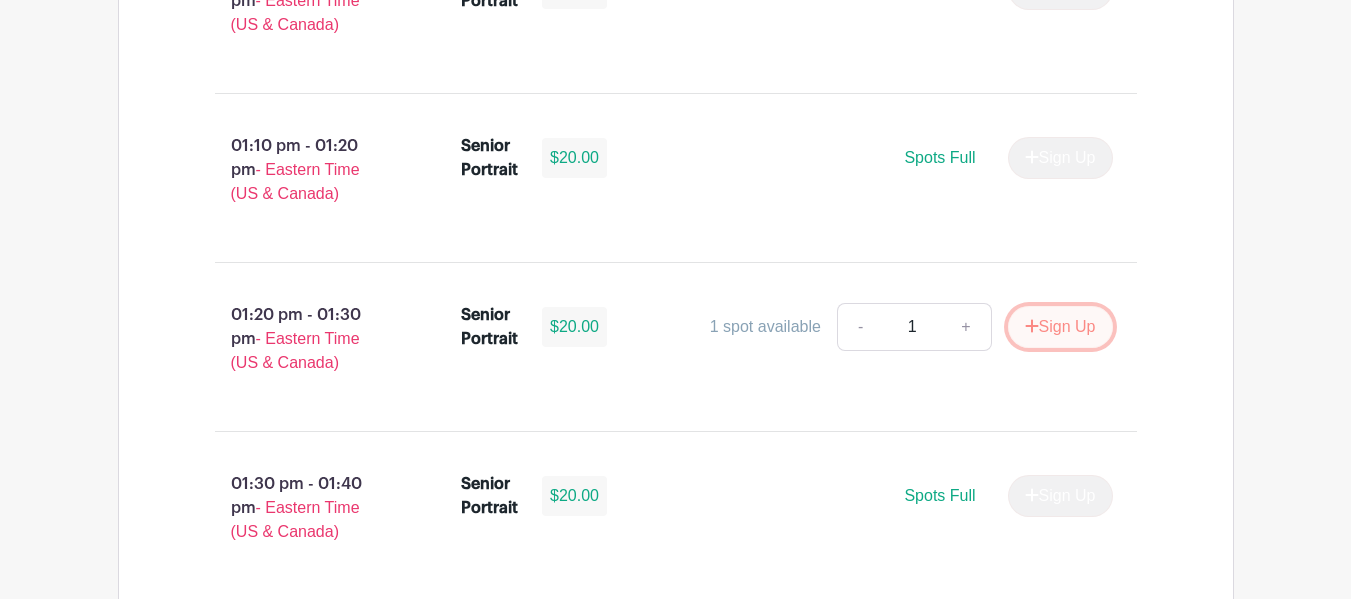 click on "Sign Up" at bounding box center (1060, 327) 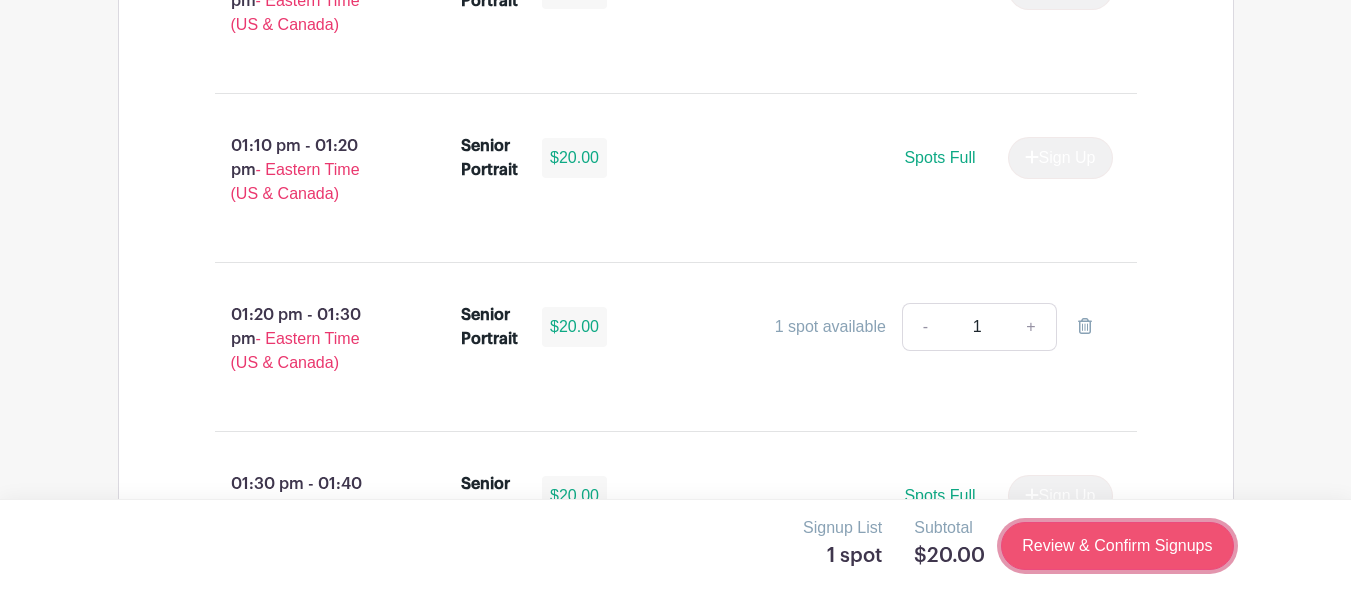click on "Review & Confirm Signups" at bounding box center (1117, 546) 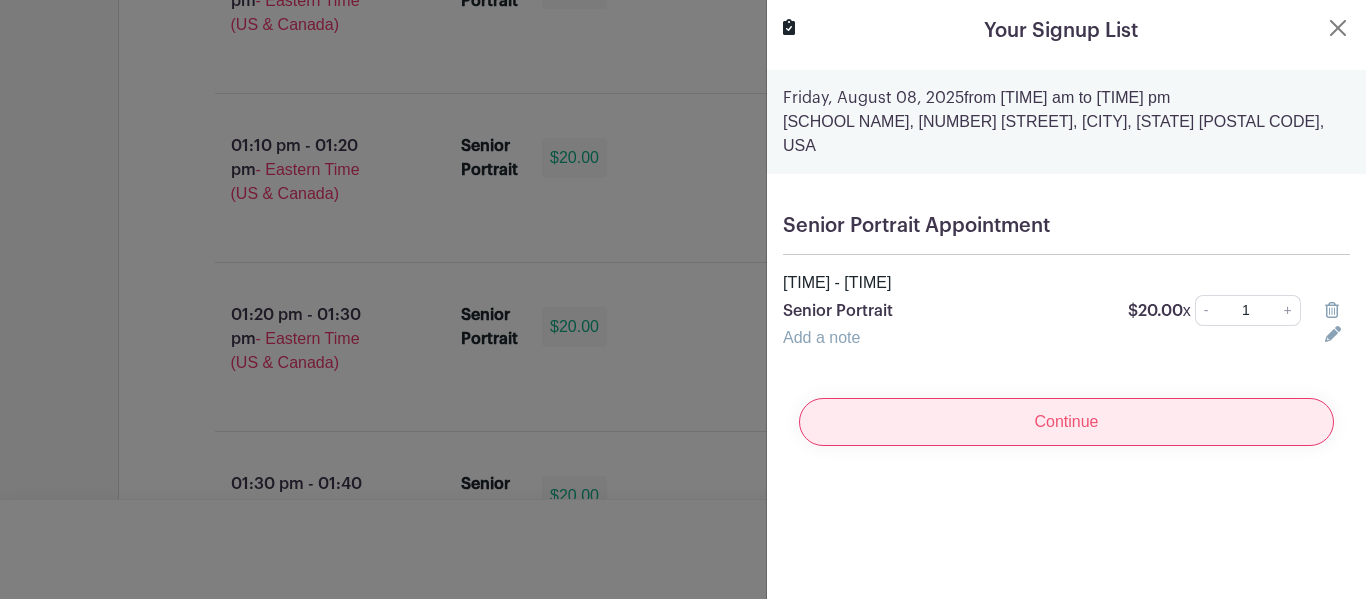click on "Continue" at bounding box center [1066, 422] 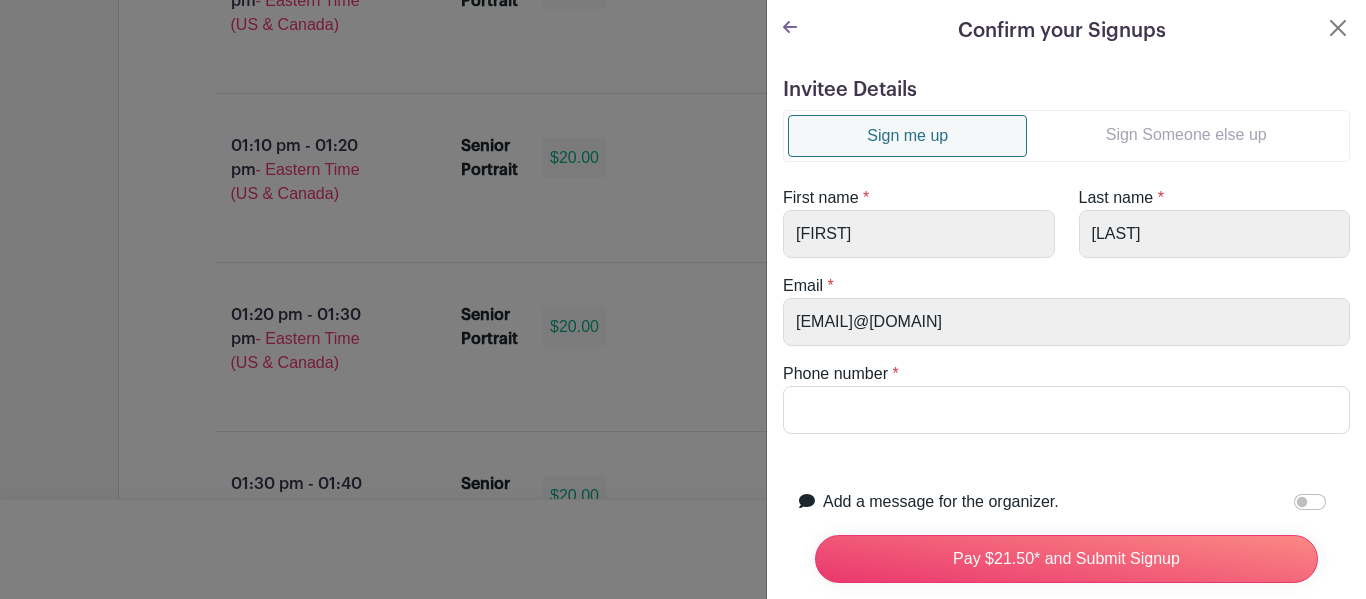 click on "Sign Someone else up" at bounding box center (1186, 135) 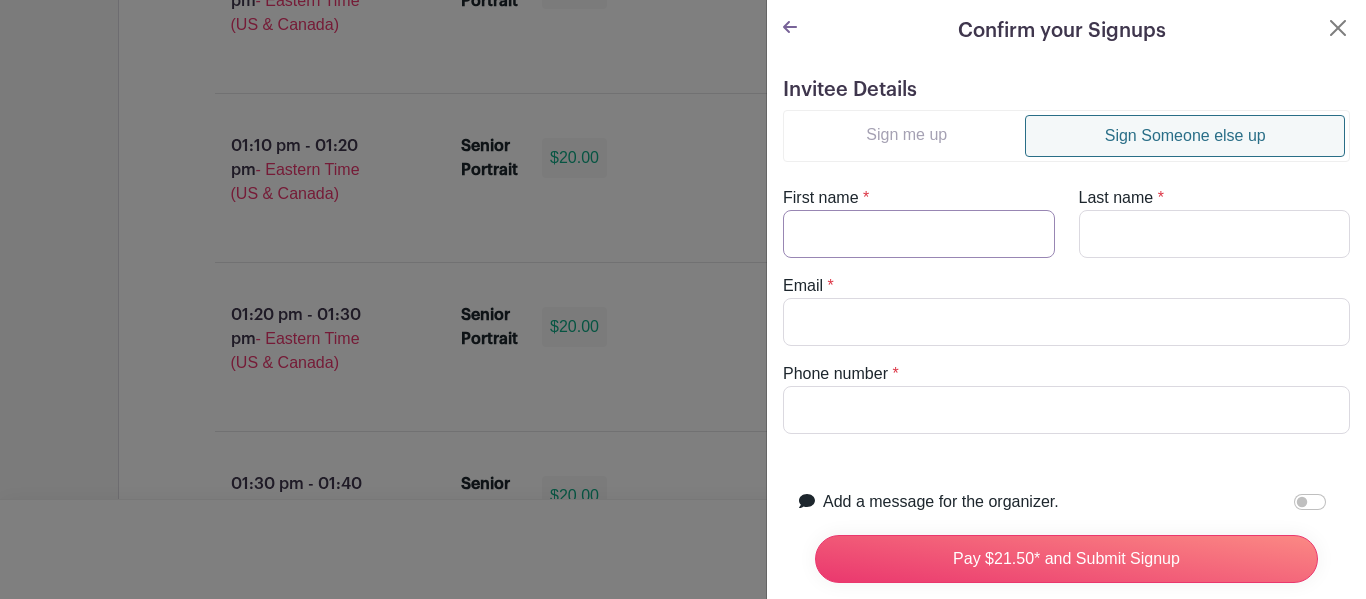 click on "First name" at bounding box center [919, 234] 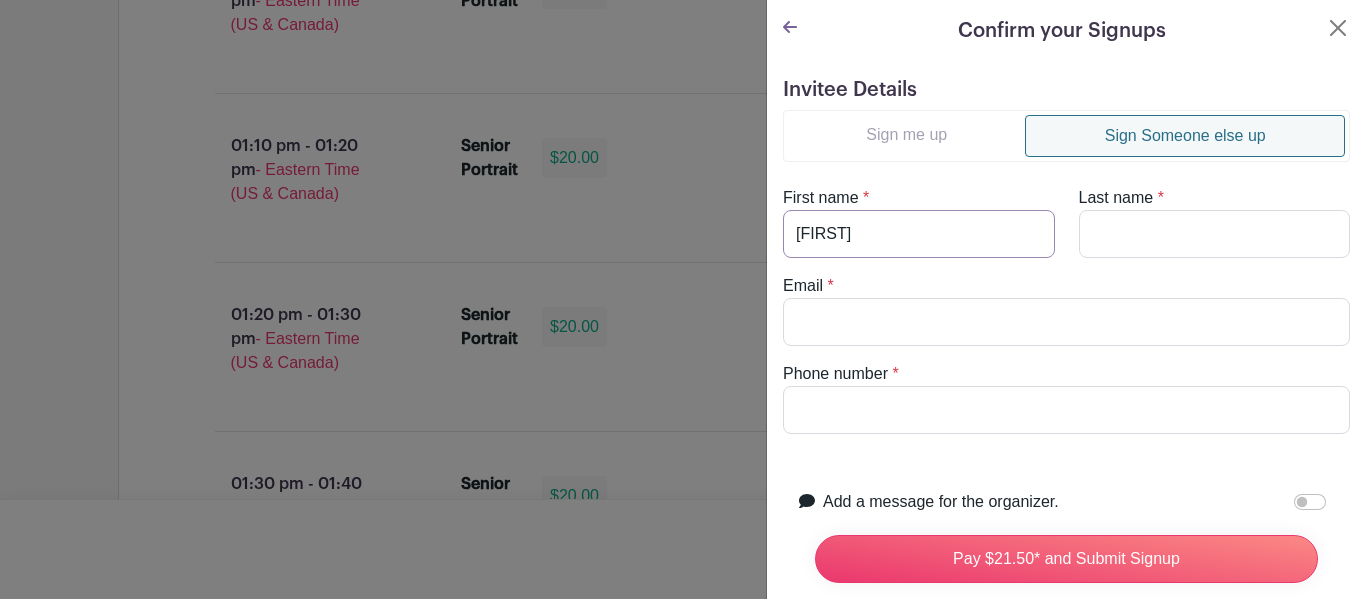 type on "[FIRST]" 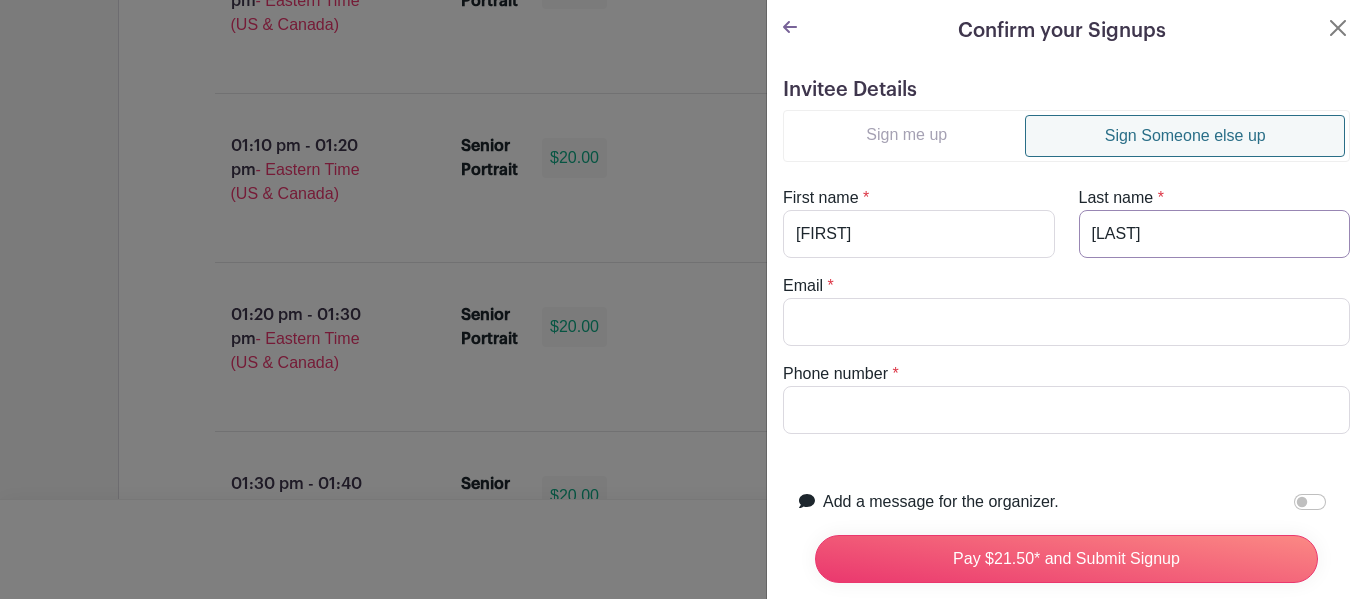 type on "[LAST]" 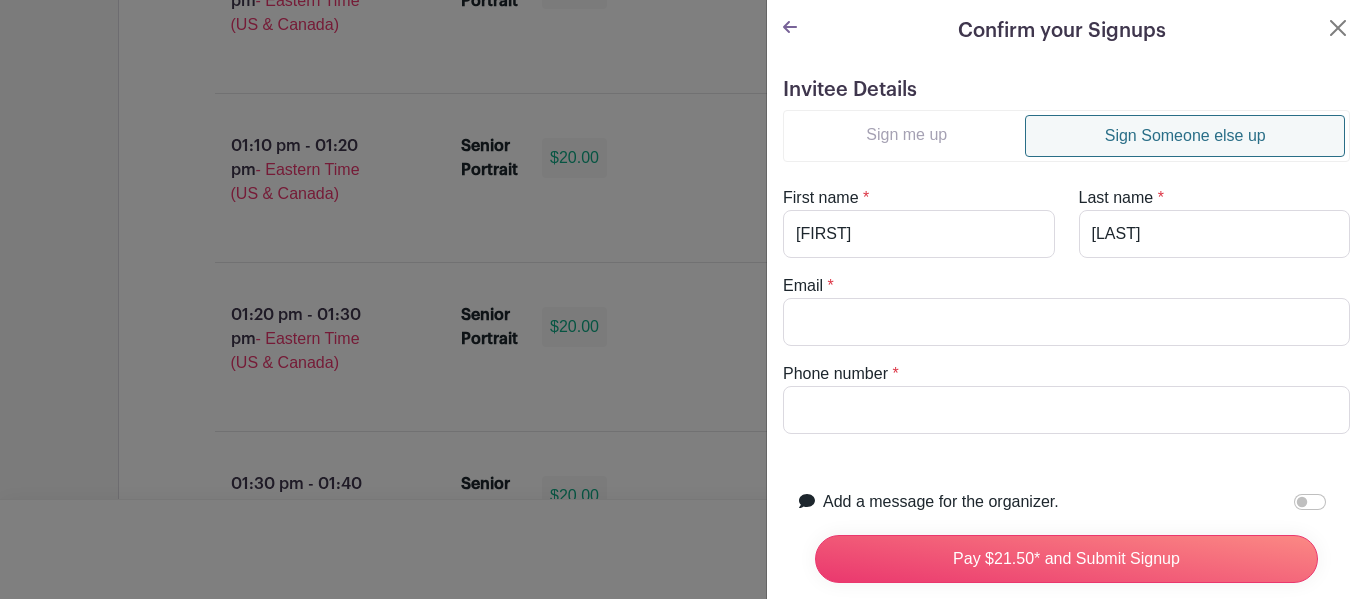 click on "Sign me up
Sign Someone else up
First name   *
[FIRST]
Last name   *
[LAST]
Email   *
Phone number   *" at bounding box center [1066, 272] 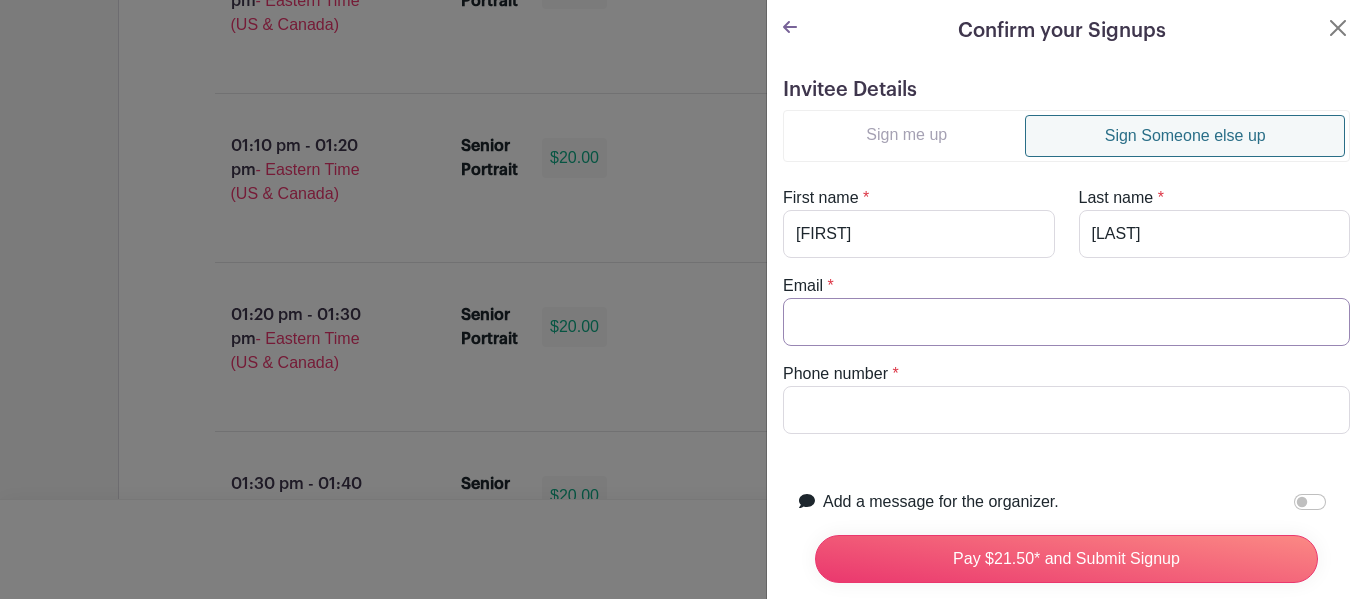 click on "Email" at bounding box center (1066, 322) 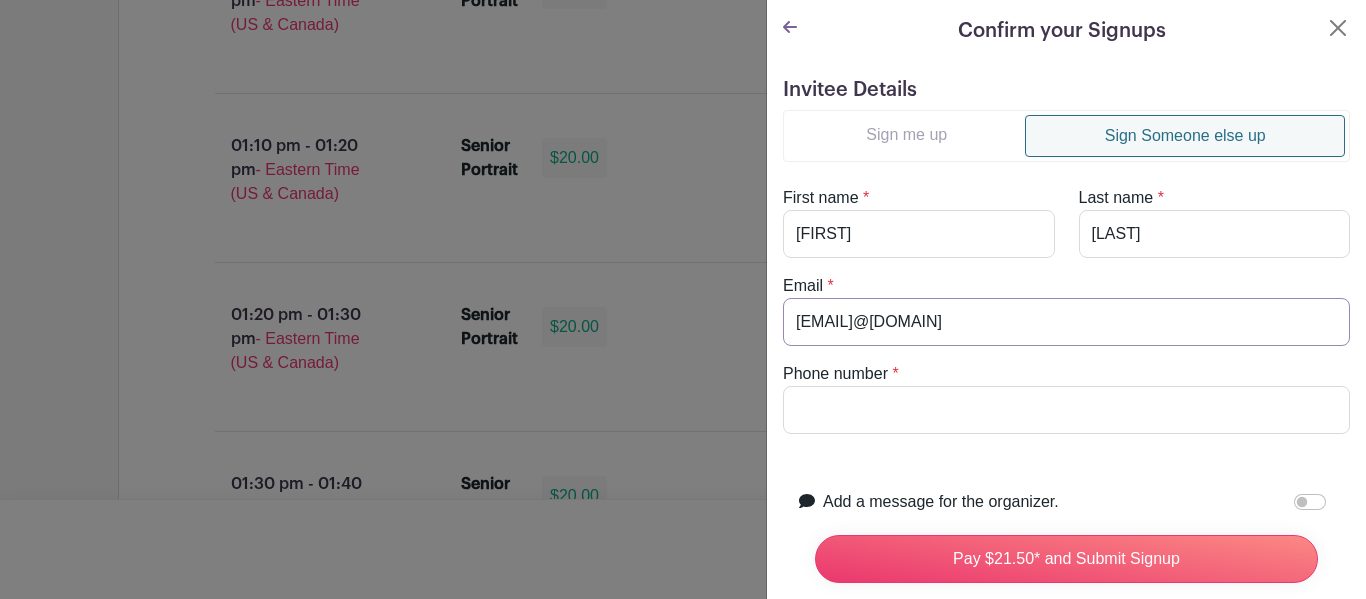 type on "[EMAIL]@[DOMAIN]" 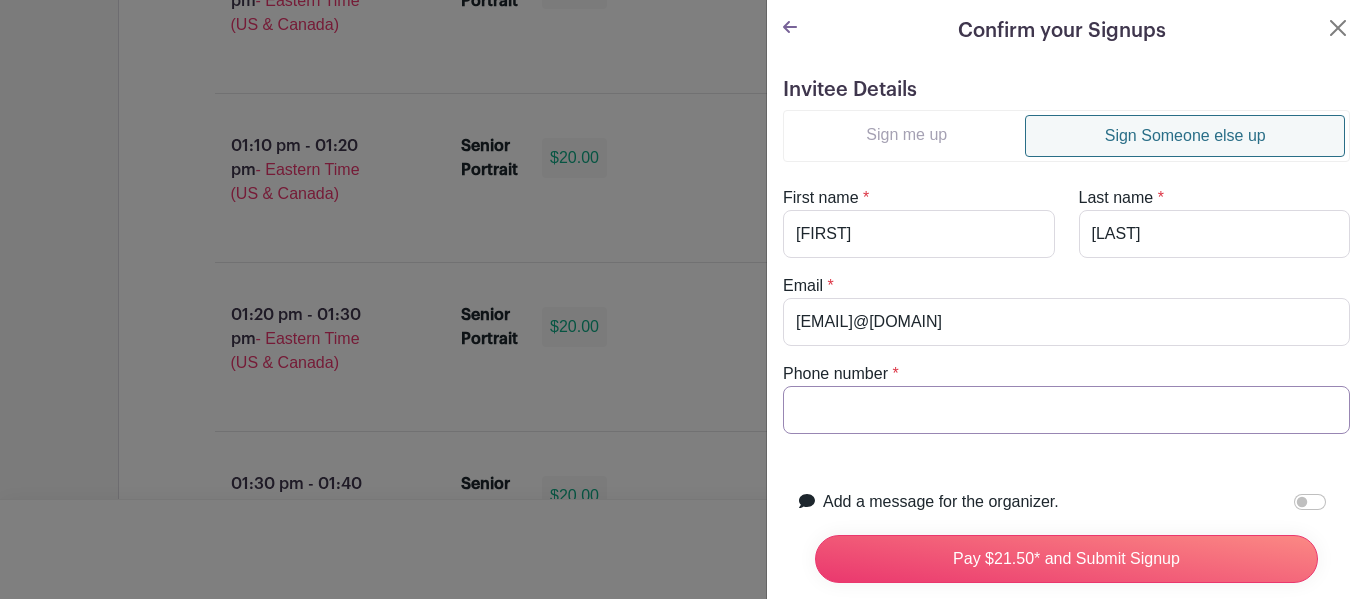 click on "Phone number" at bounding box center [1066, 410] 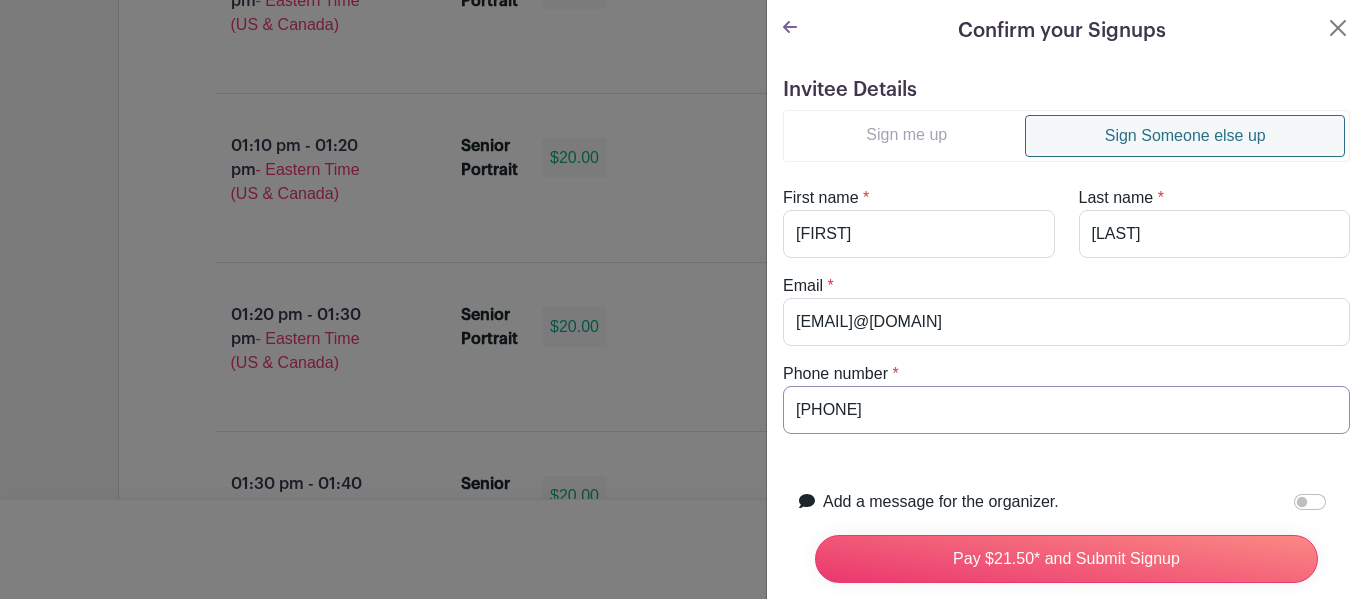 type on "[PHONE]" 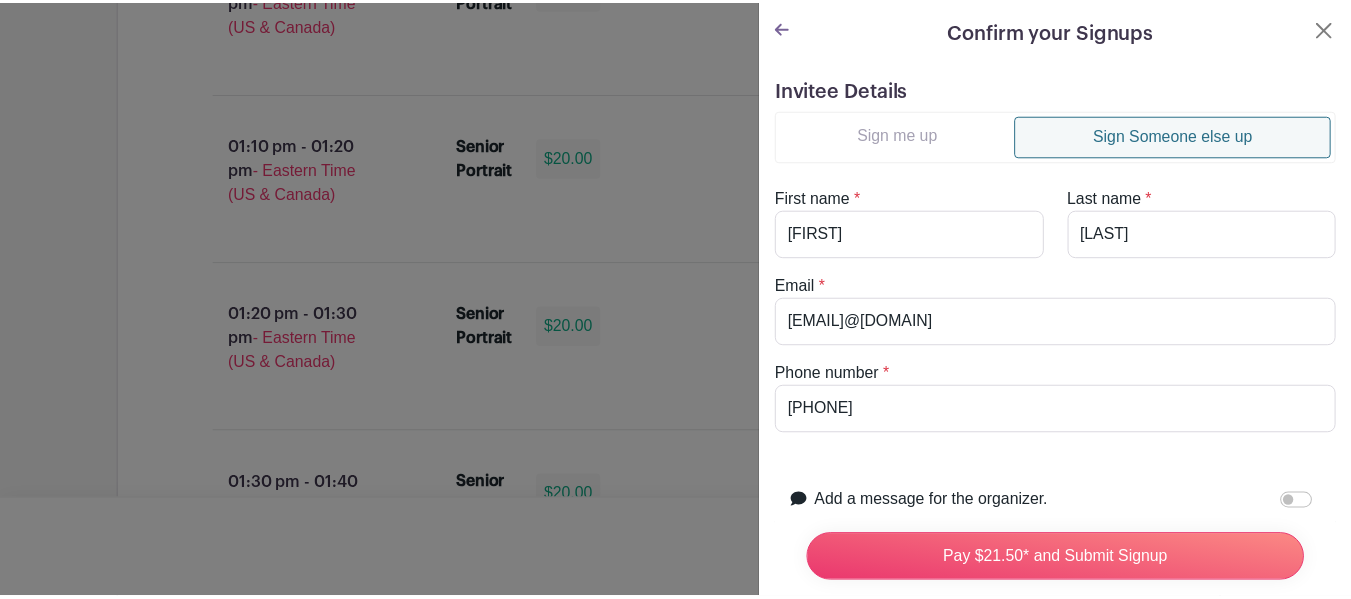 scroll, scrollTop: 274, scrollLeft: 0, axis: vertical 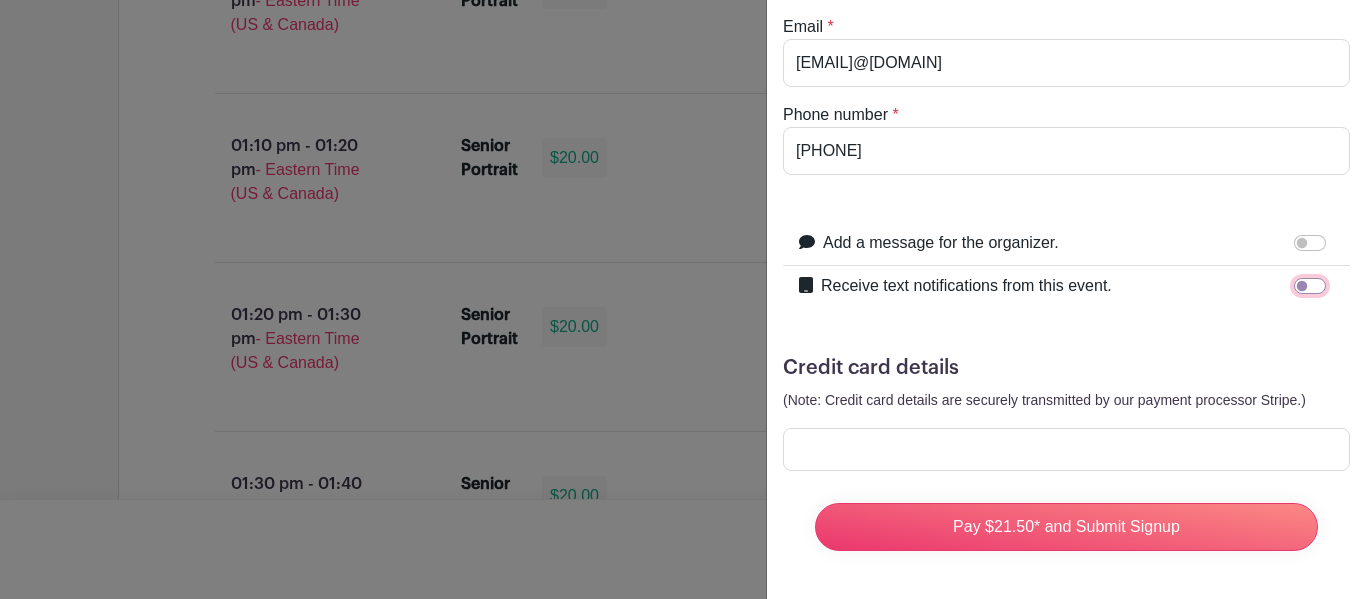 click on "Receive text notifications from this event." at bounding box center (1310, 286) 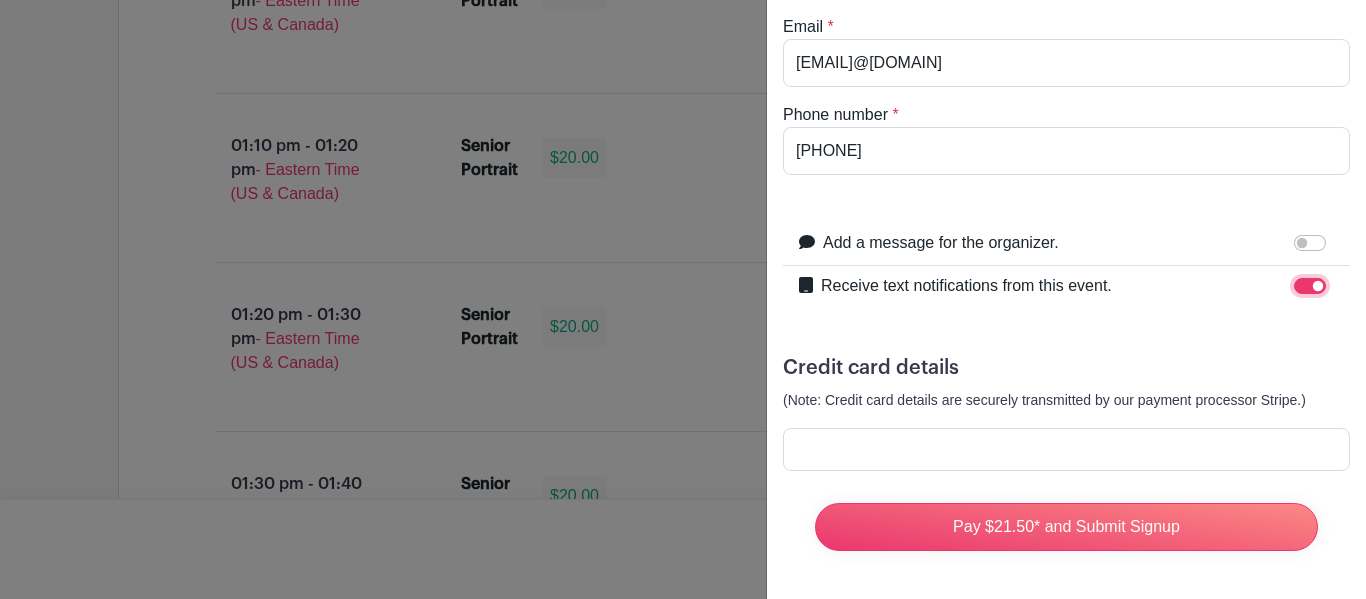 click on "Receive text notifications from this event." at bounding box center [1310, 286] 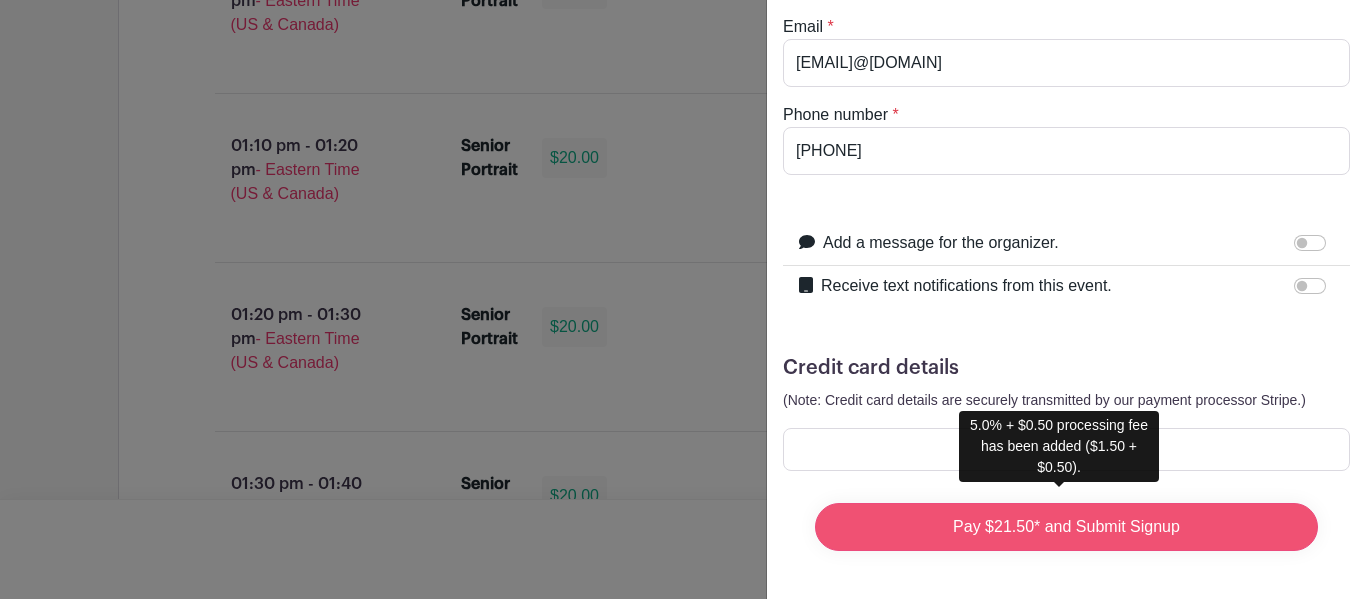 click on "Pay $21.50* and Submit Signup" at bounding box center [1066, 527] 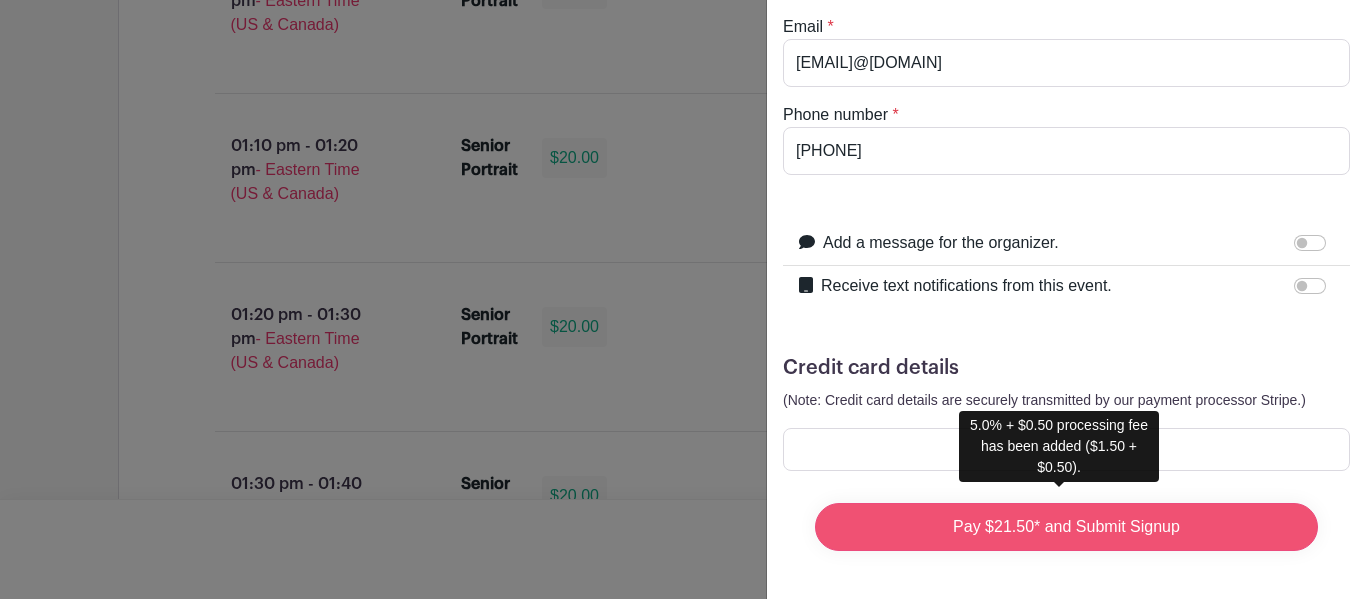 click on "Pay $21.50* and Submit Signup" at bounding box center [1066, 527] 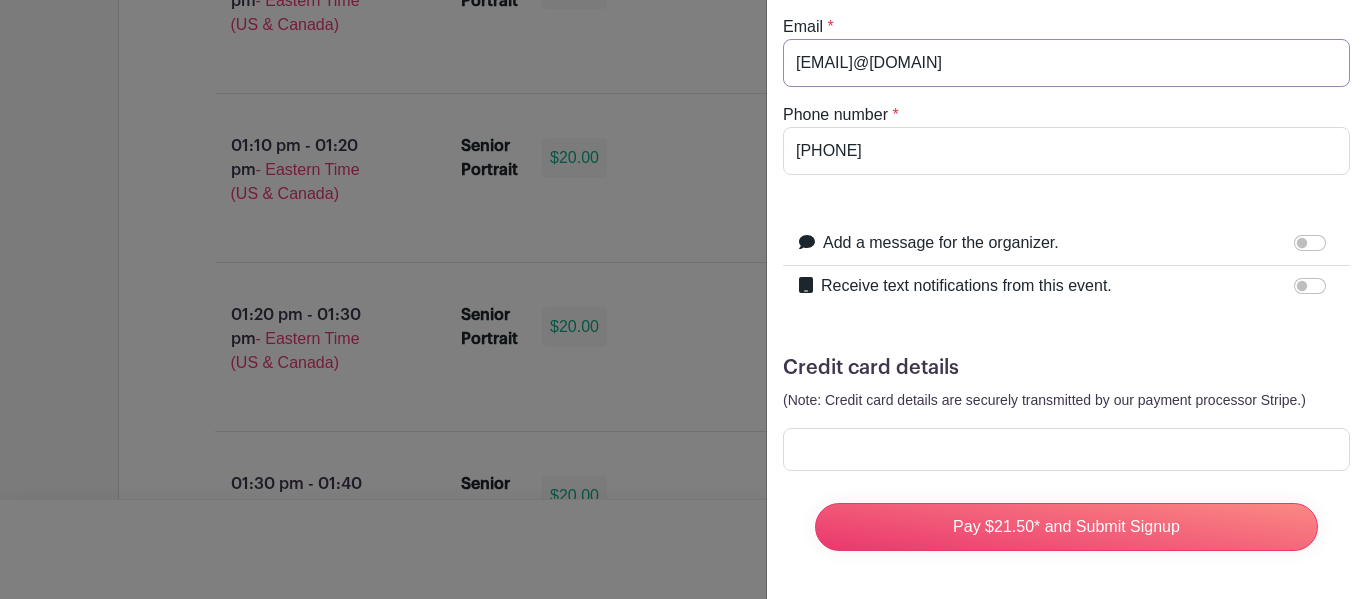 click on "[EMAIL]@[DOMAIN]" at bounding box center (1066, 63) 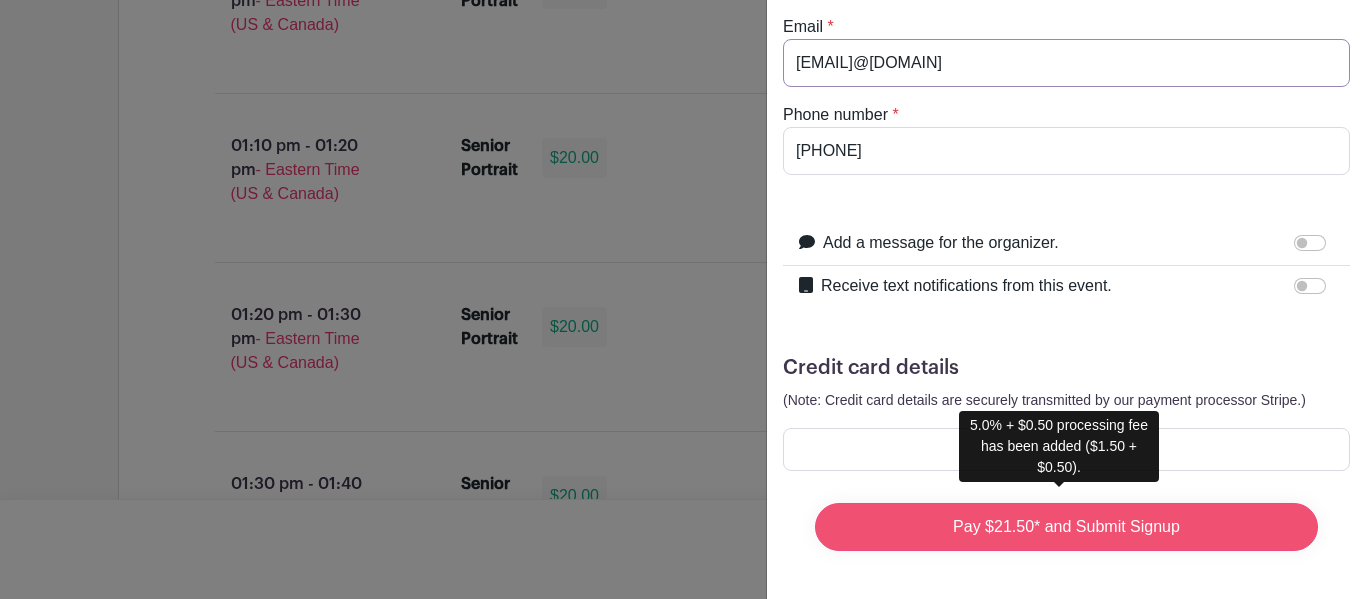 type on "[EMAIL]@[DOMAIN]" 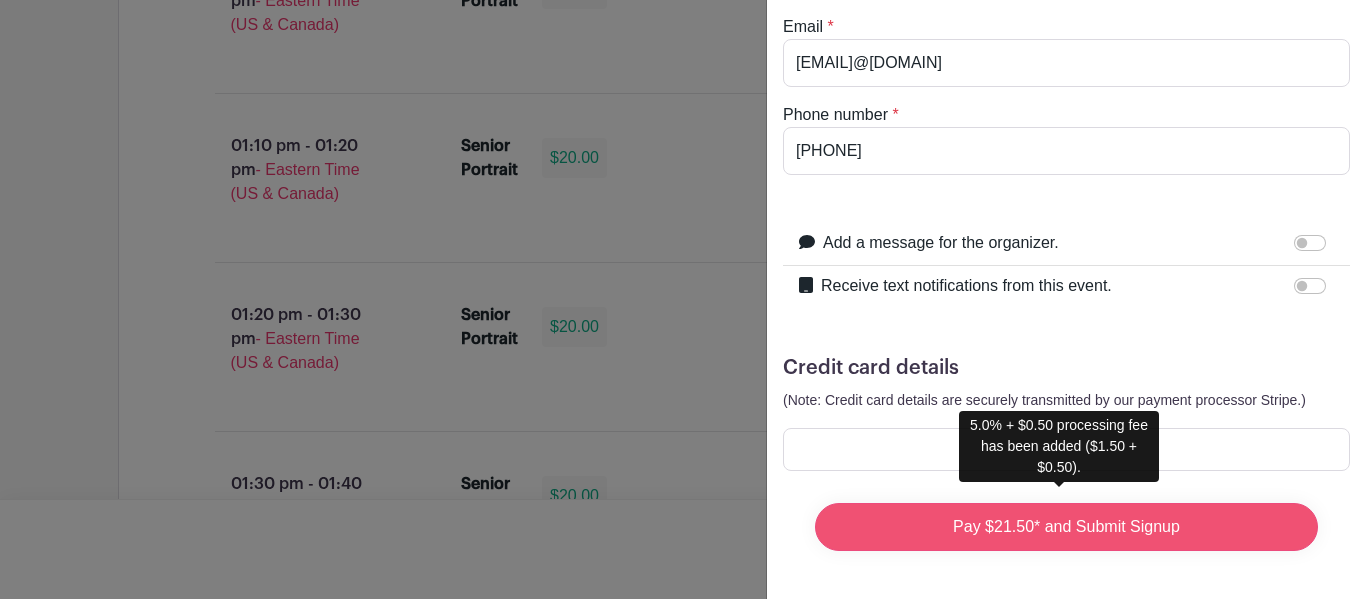 click on "Pay $21.50* and Submit Signup" at bounding box center [1066, 527] 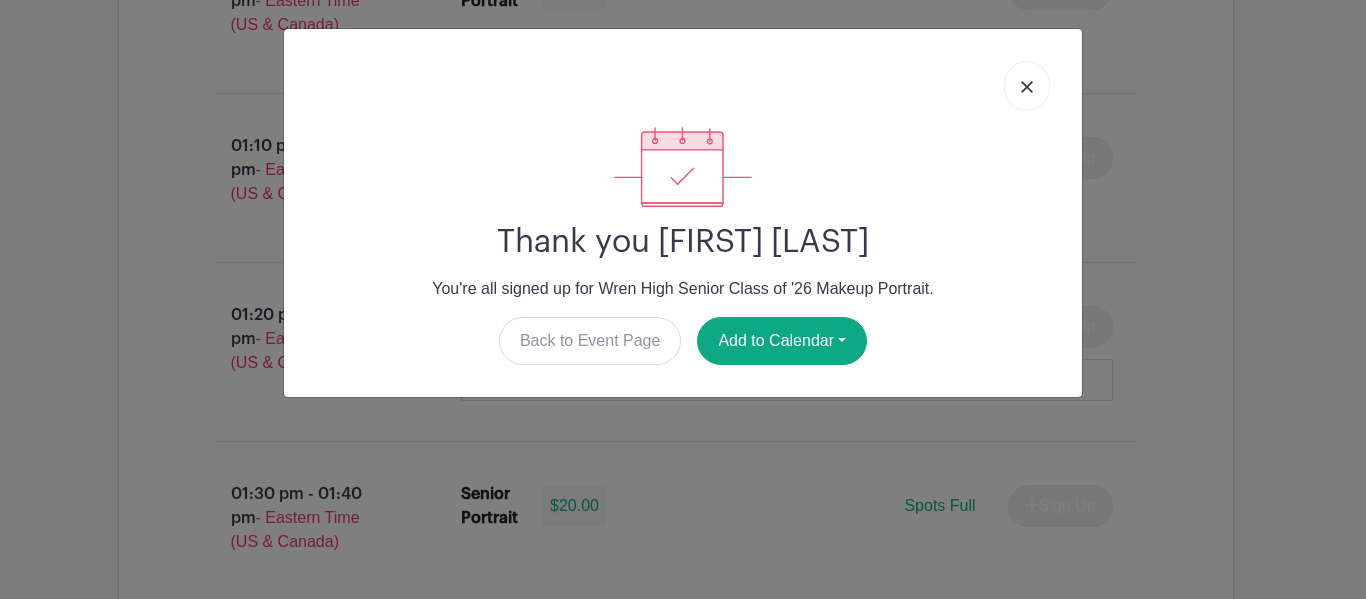 click at bounding box center [1027, 87] 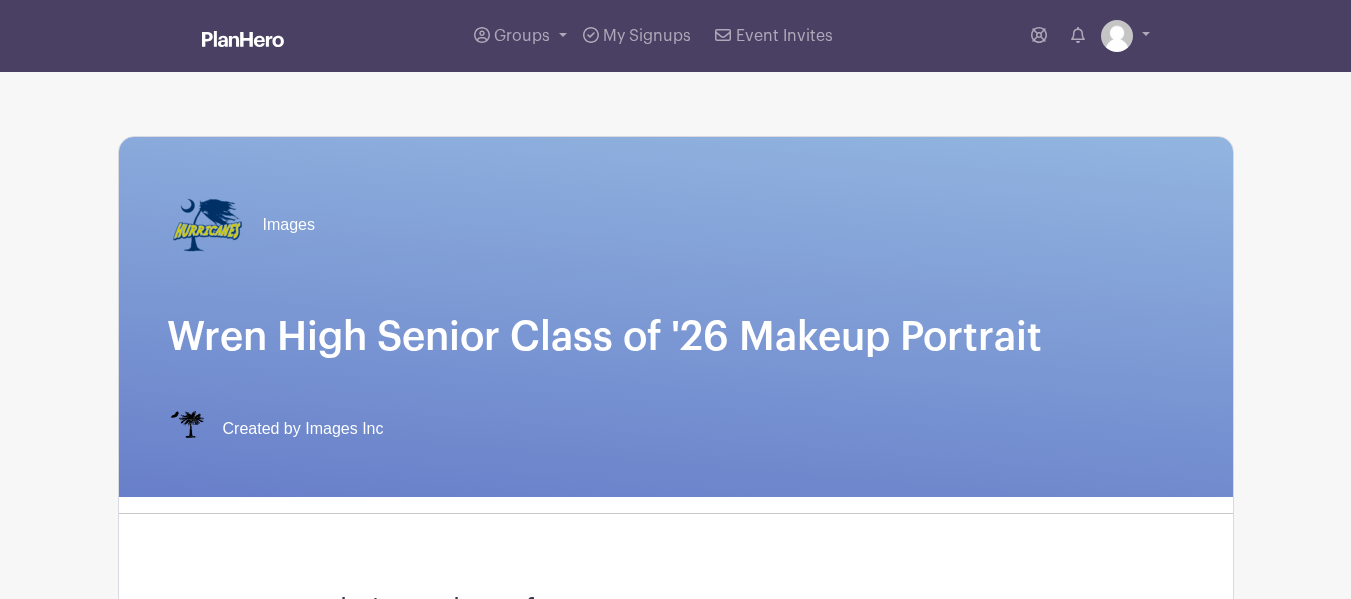 scroll, scrollTop: 0, scrollLeft: 0, axis: both 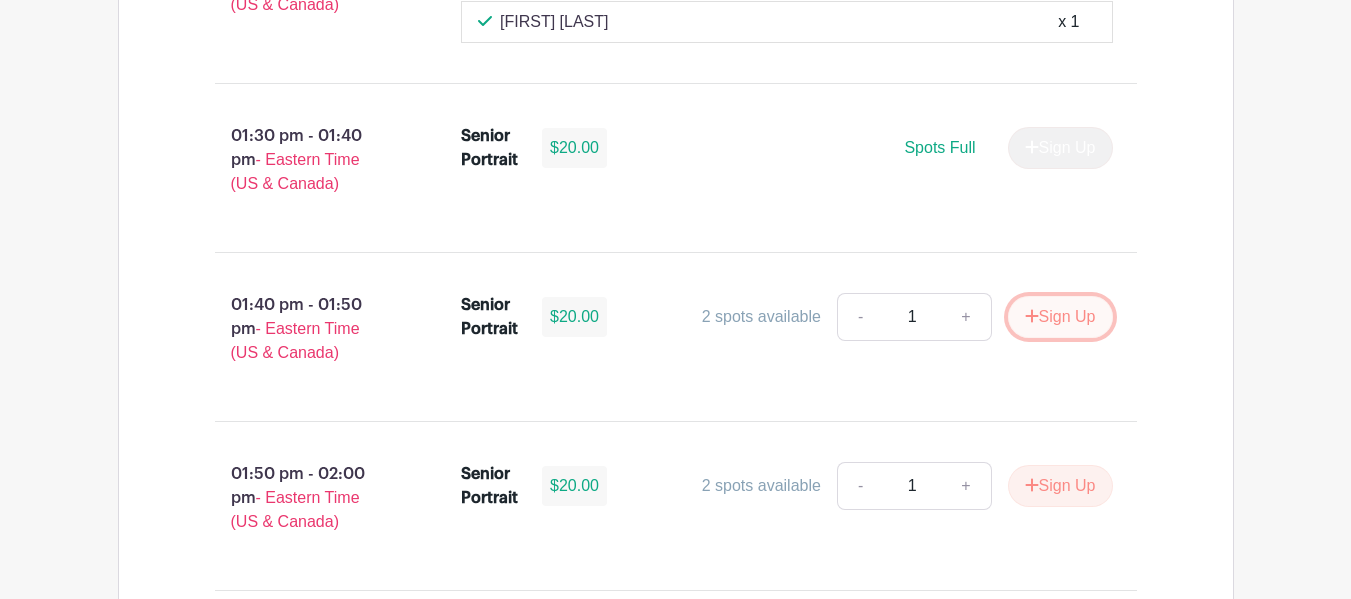 click on "Sign Up" at bounding box center (1060, 317) 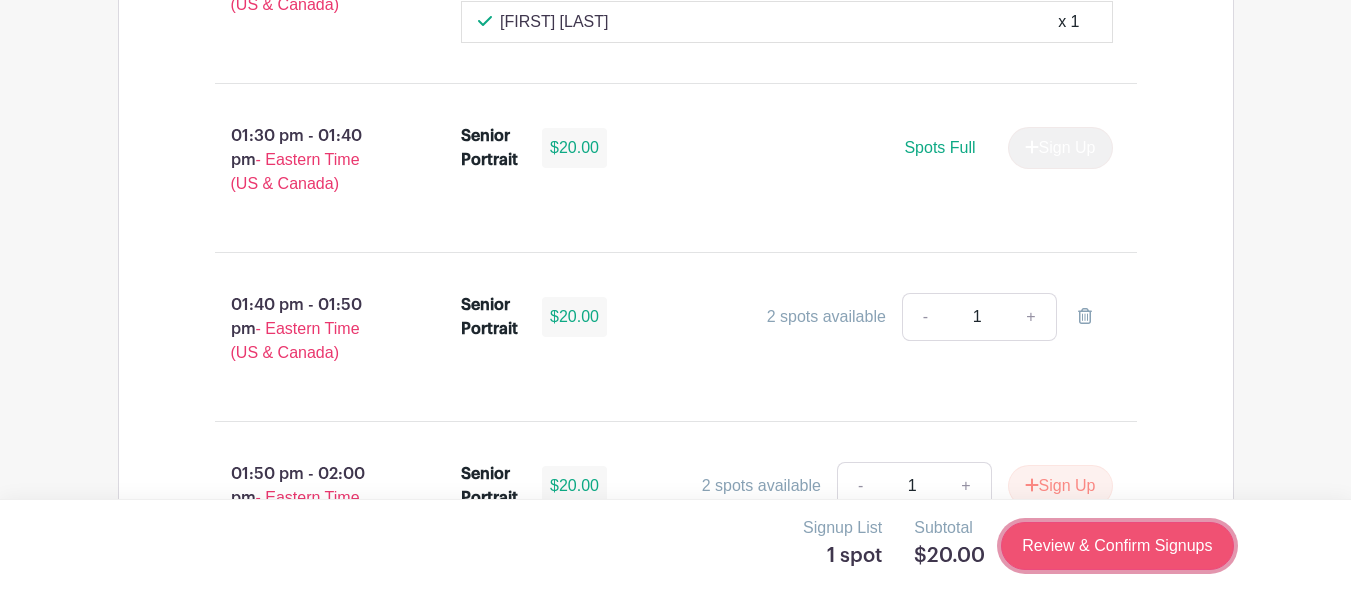 click on "Review & Confirm Signups" at bounding box center [1117, 546] 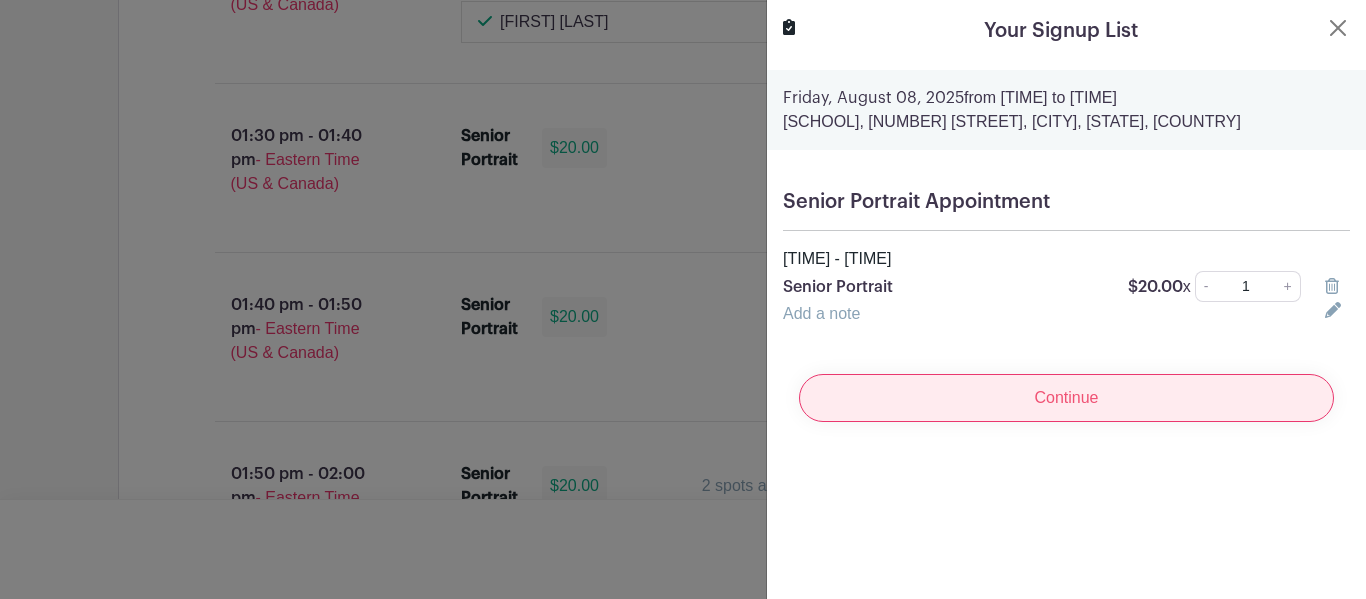 click on "Continue" at bounding box center [1066, 398] 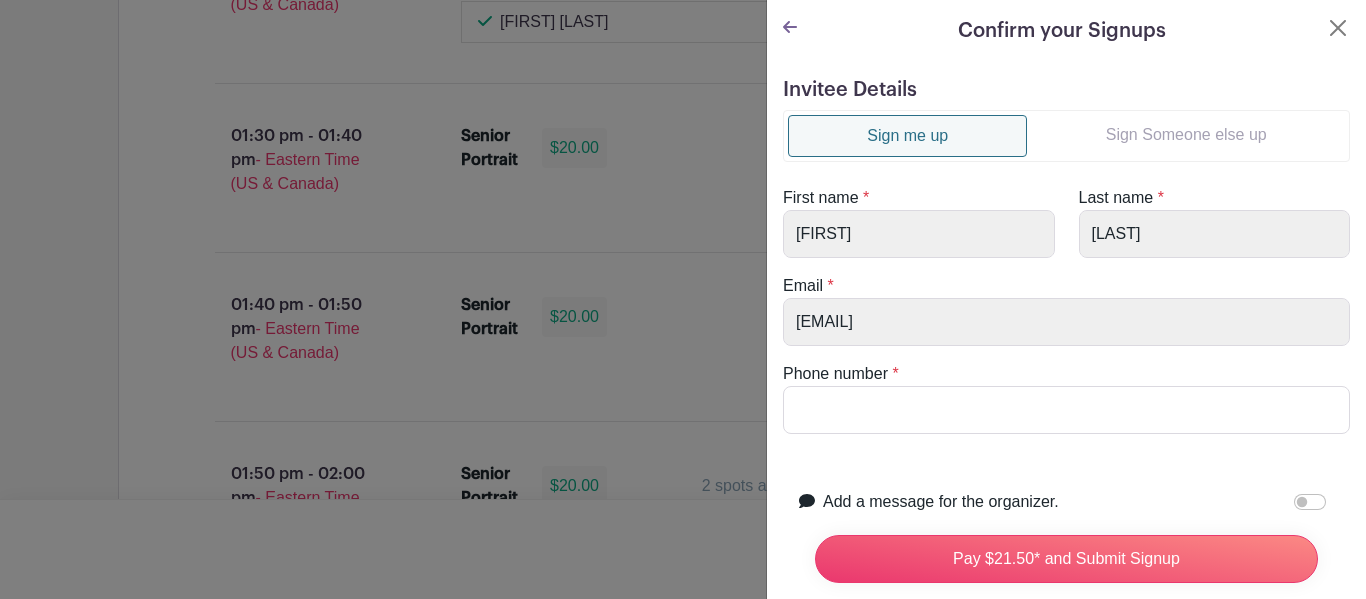 click on "Sign Someone else up" at bounding box center (1186, 135) 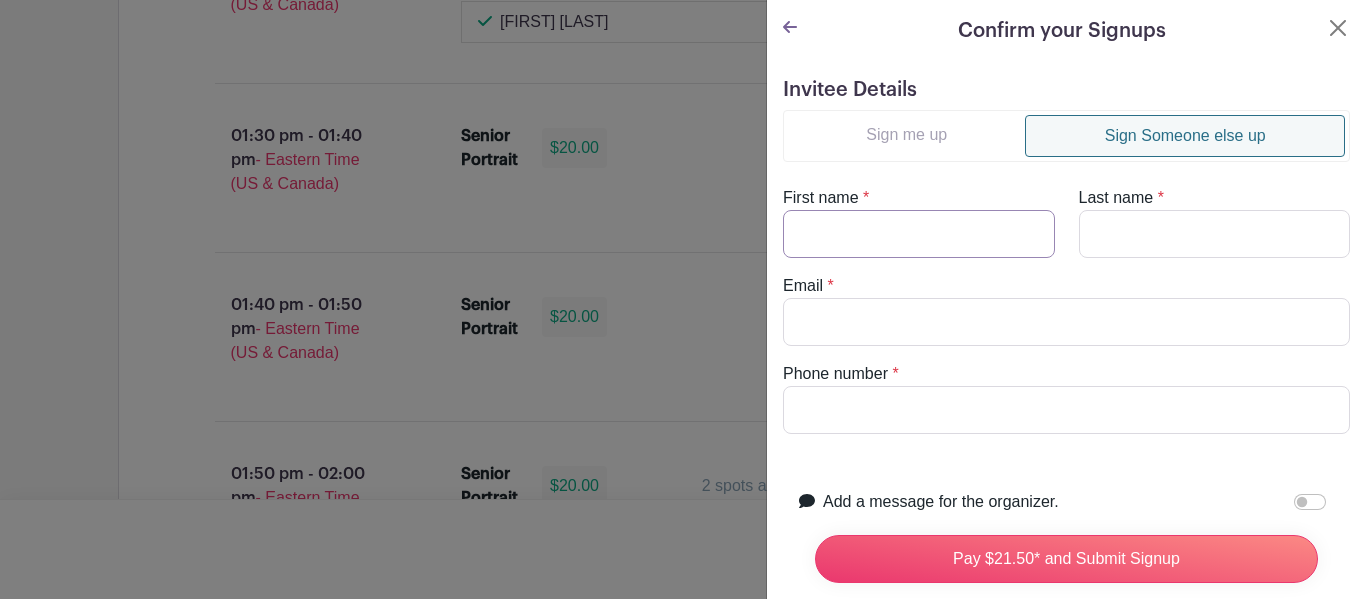 click on "First name" at bounding box center [919, 234] 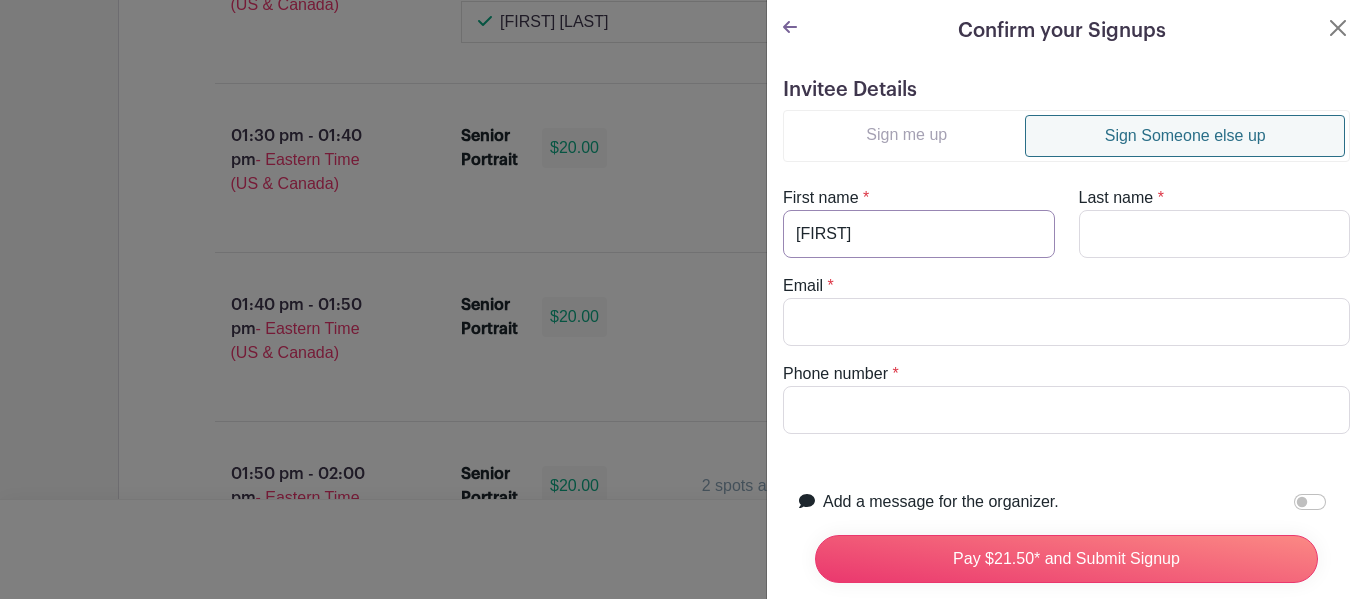 type on "Ariana" 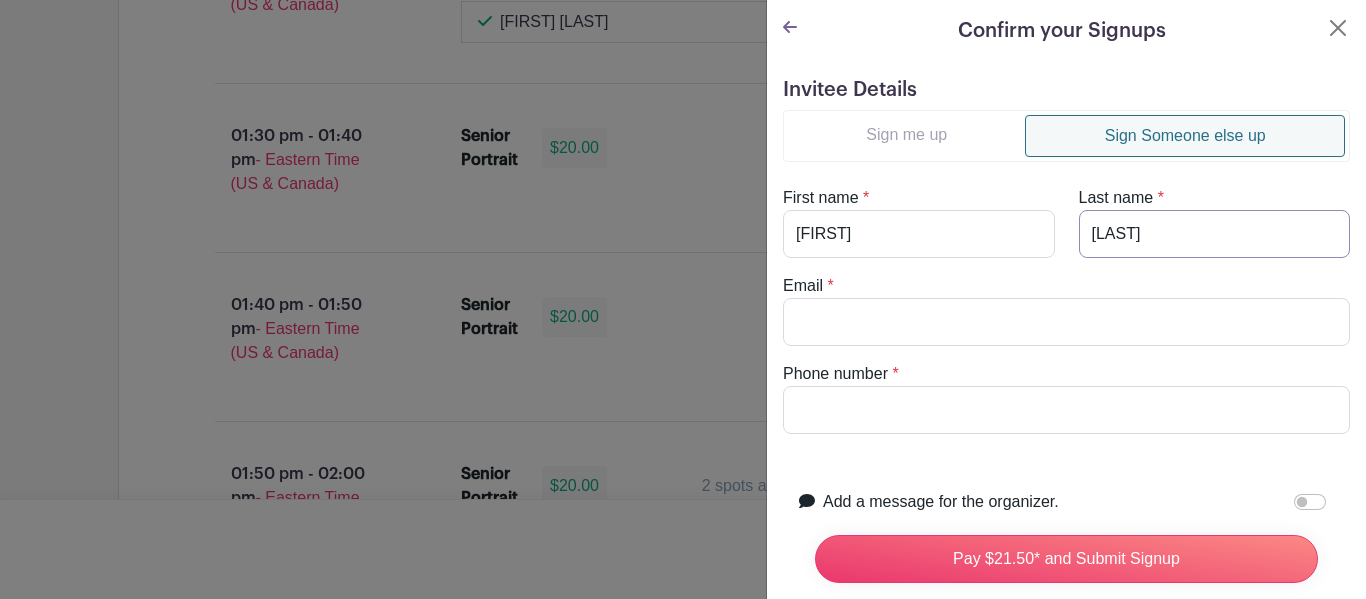 type on "Amaro" 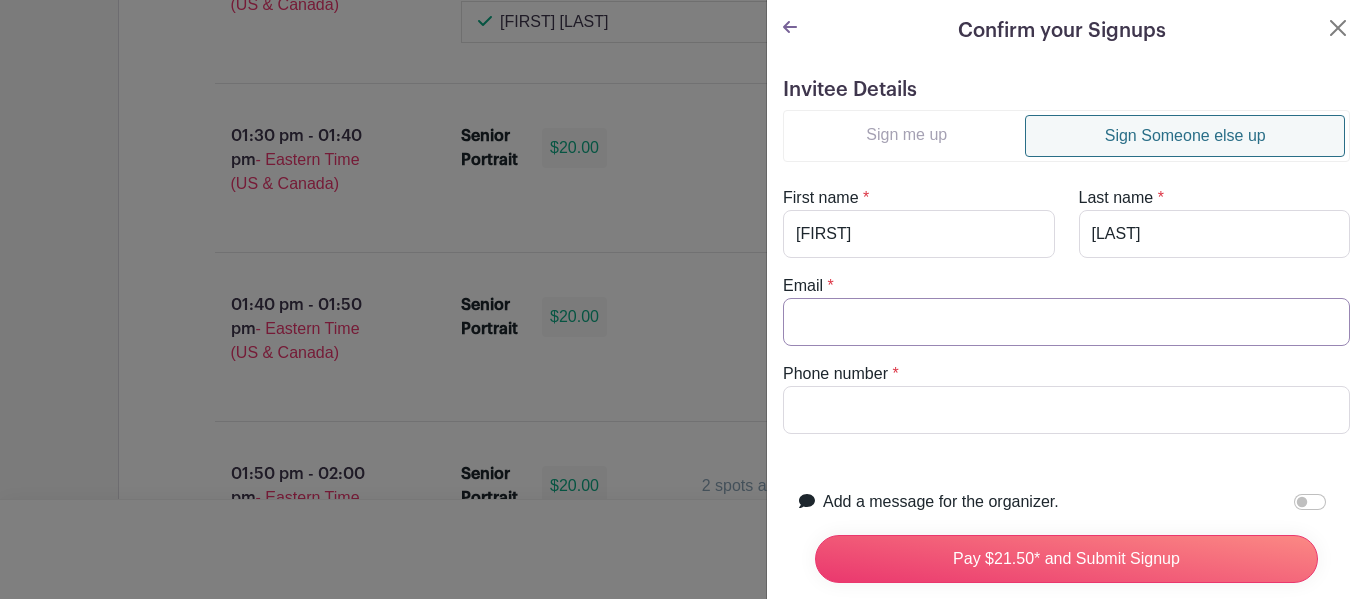 click on "Email" at bounding box center (1066, 322) 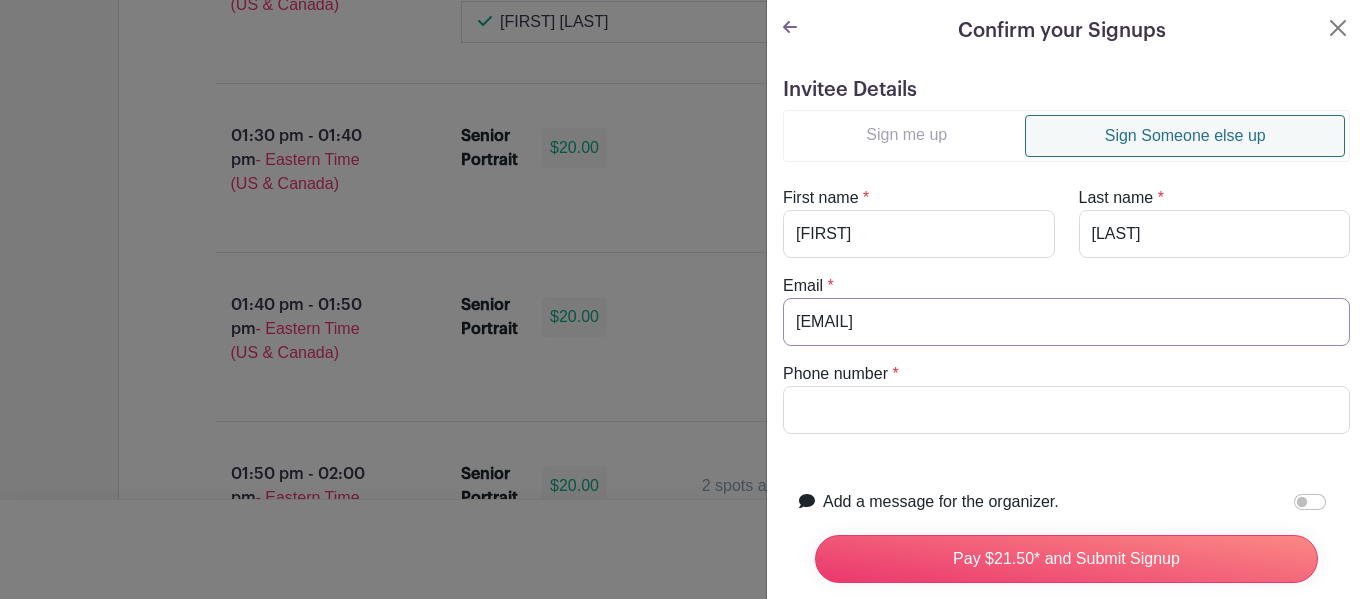 type on "arianaamaro@apps.anderson1.org" 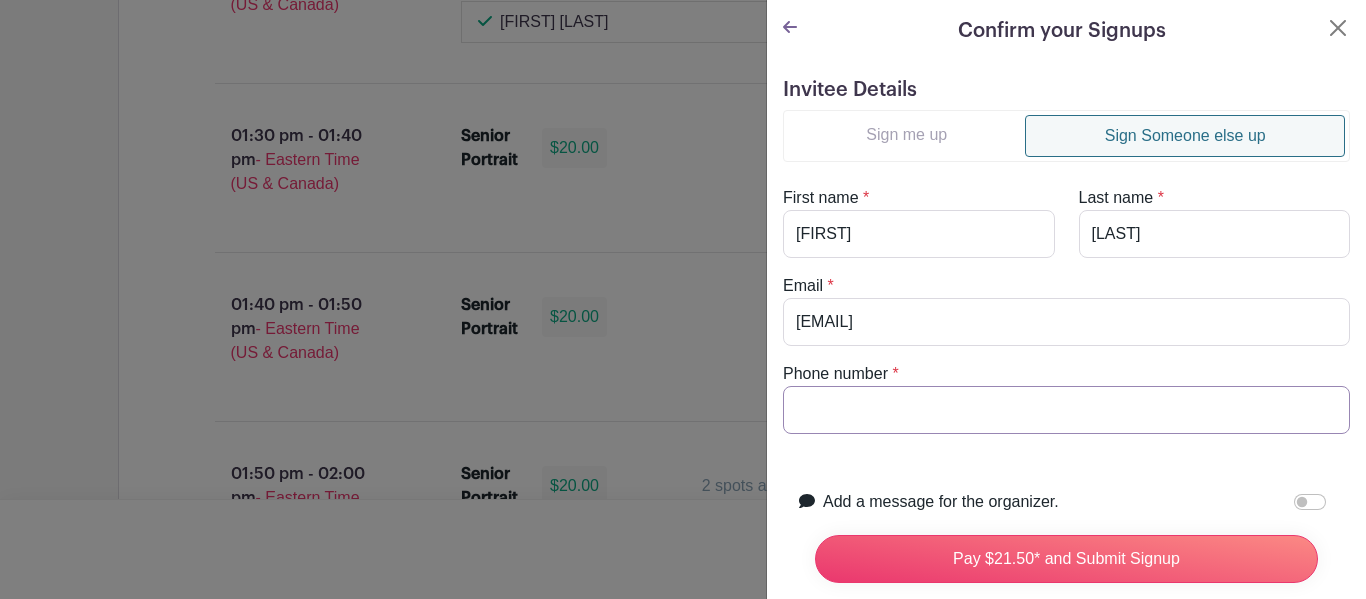 click on "Phone number" at bounding box center [1066, 410] 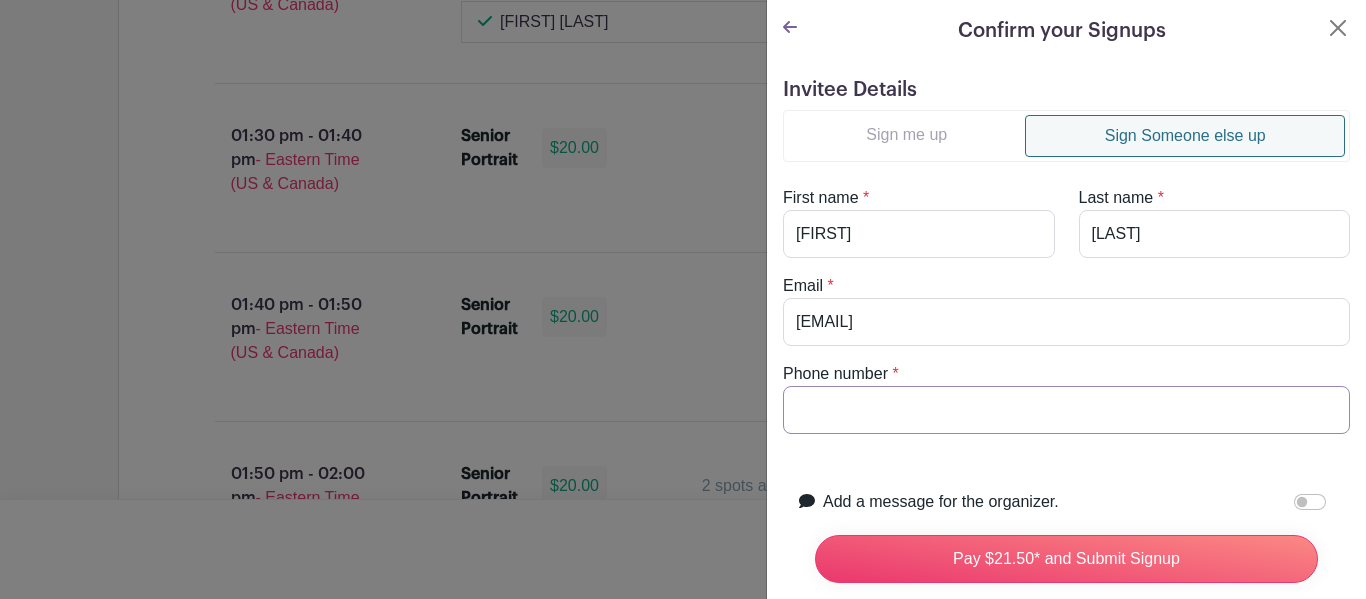 type on "[PHONE]" 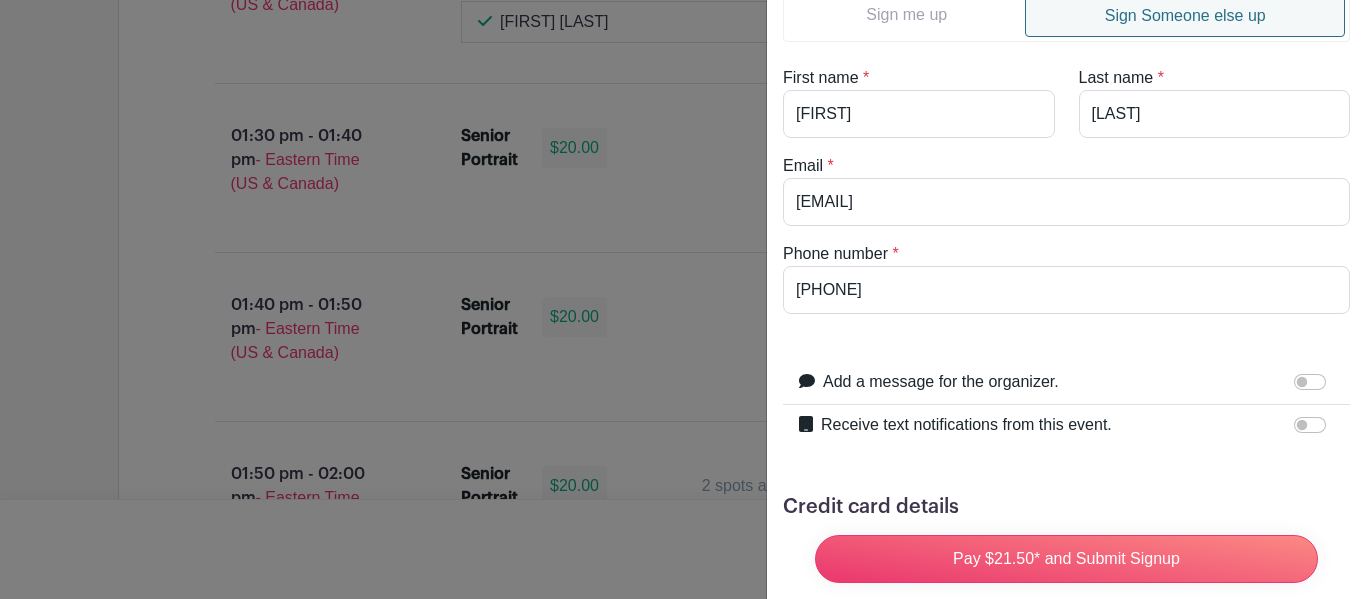 scroll, scrollTop: 160, scrollLeft: 0, axis: vertical 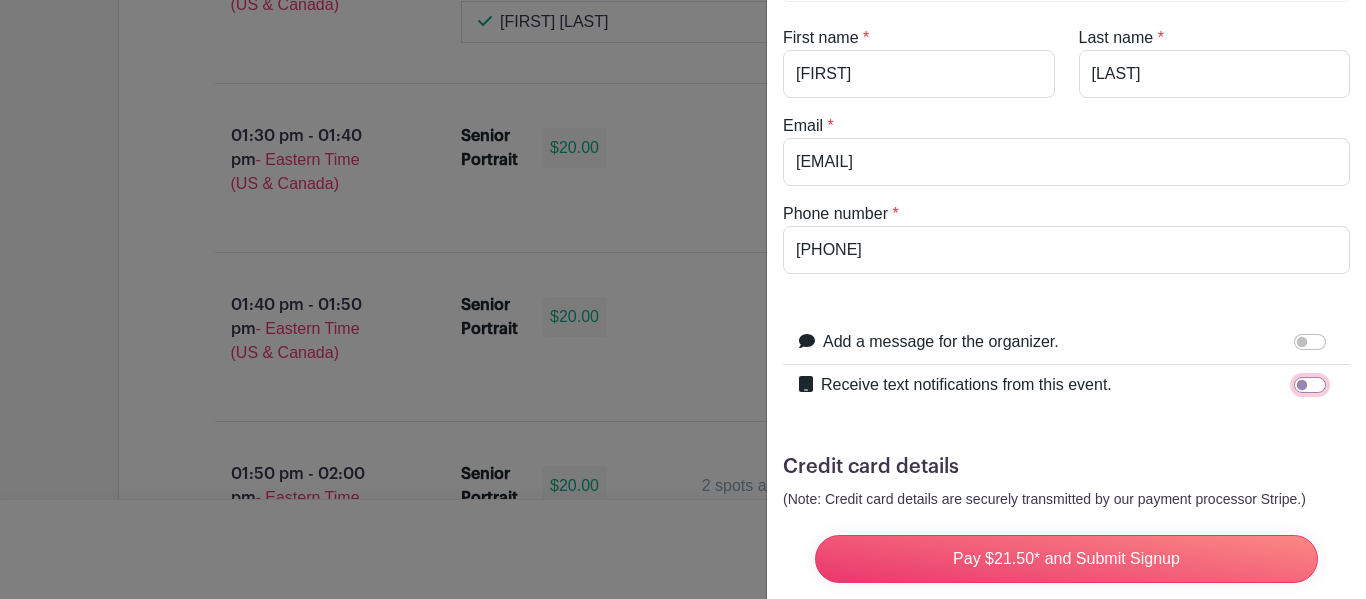 click on "Receive text notifications from this event." at bounding box center [1310, 385] 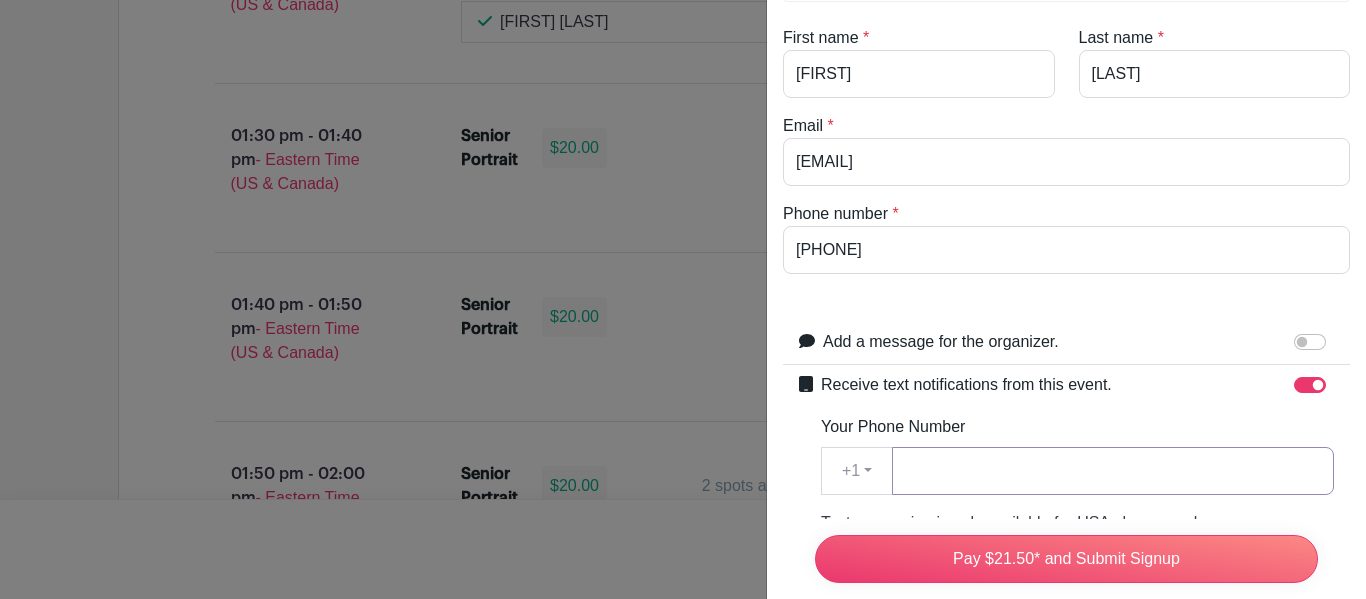 click on "Your Phone Number" at bounding box center [1113, 471] 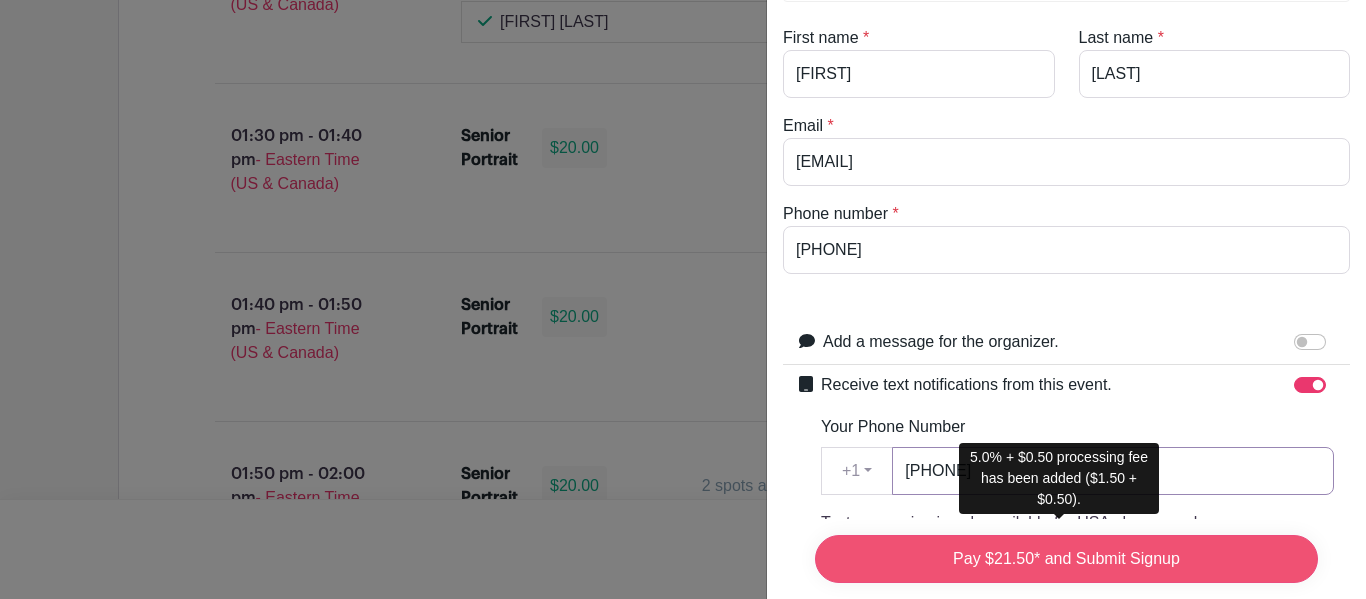 type on "8642902327" 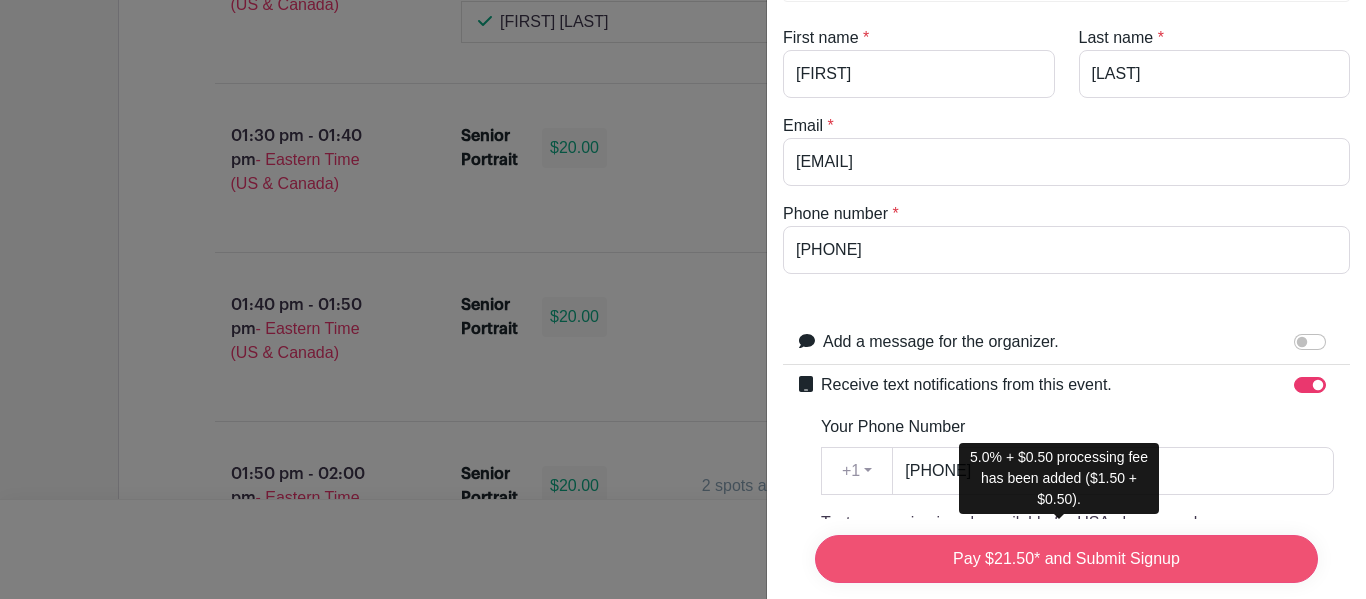 click on "Pay $21.50* and Submit Signup" at bounding box center (1066, 559) 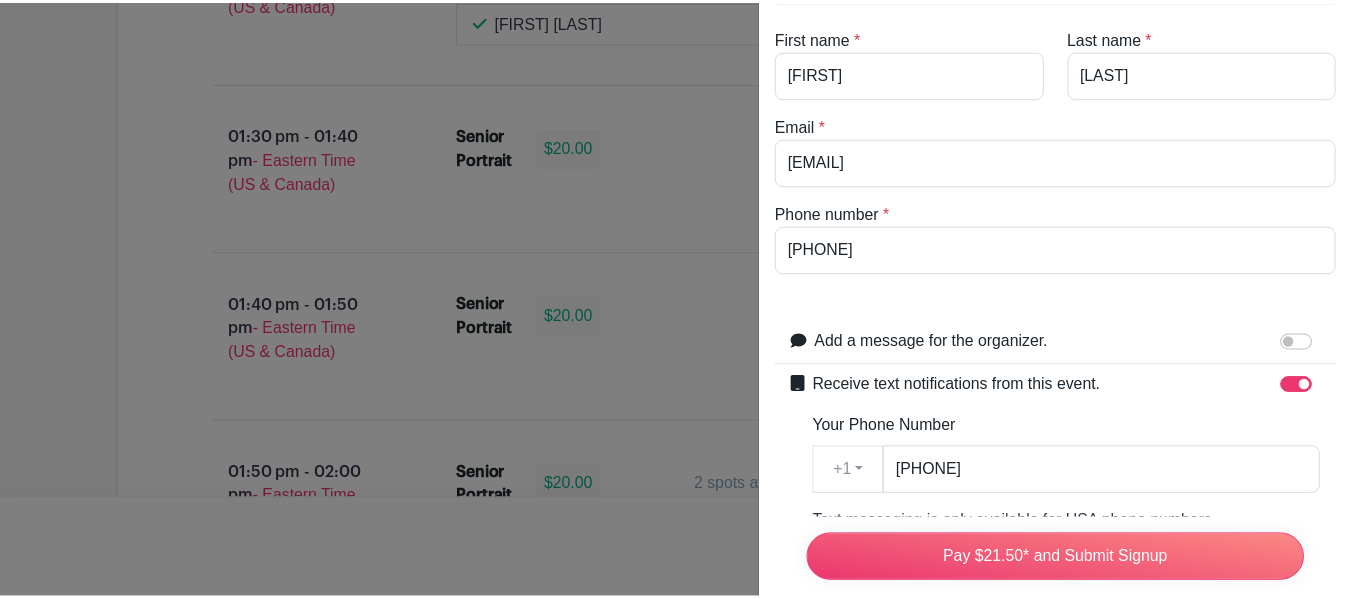 scroll, scrollTop: 650, scrollLeft: 0, axis: vertical 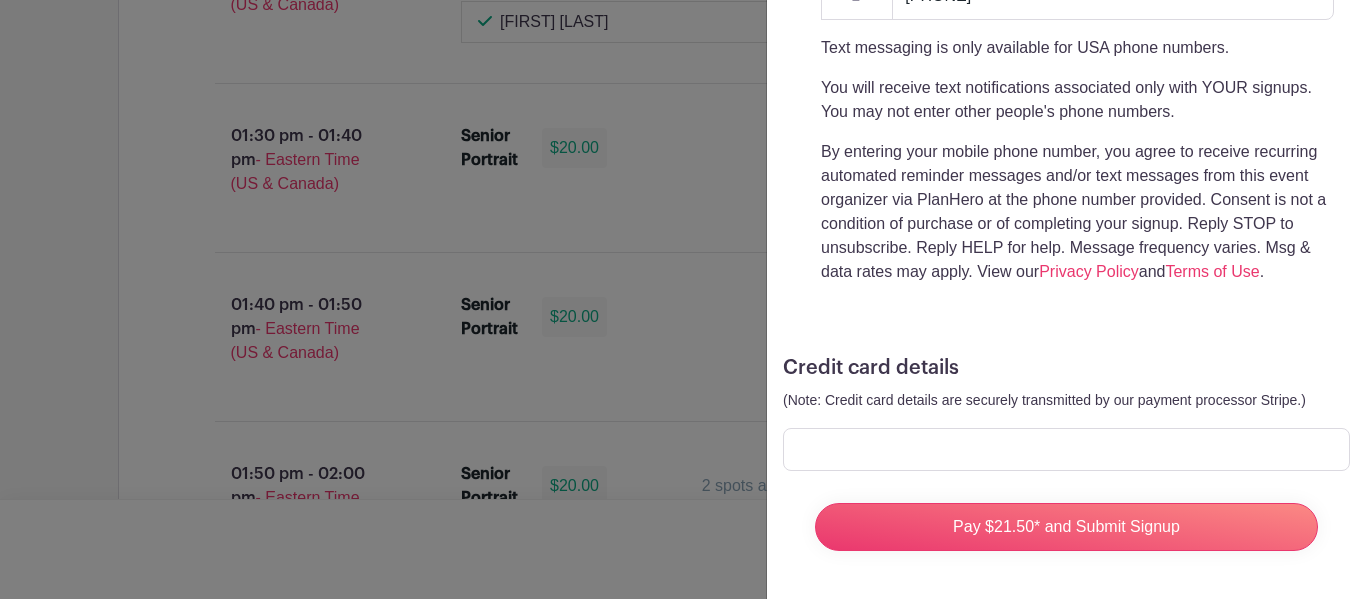 click on "Pay $21.50* and Submit Signup" at bounding box center (1066, 527) 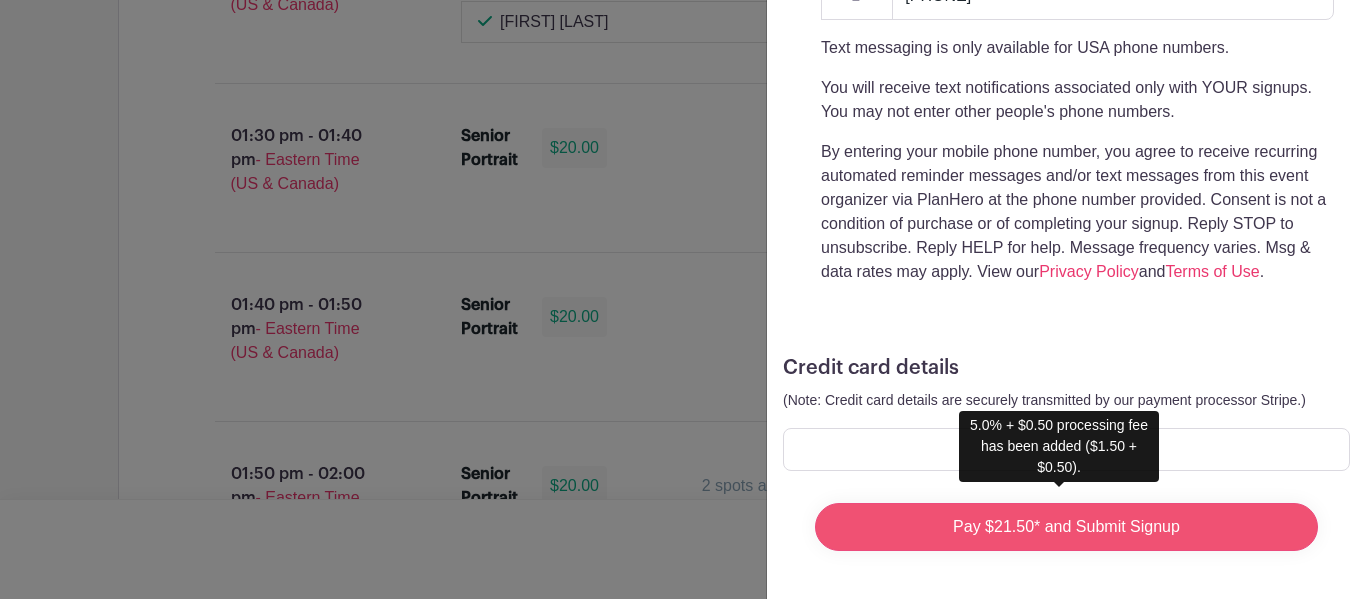 click on "Pay $21.50* and Submit Signup" at bounding box center [1066, 527] 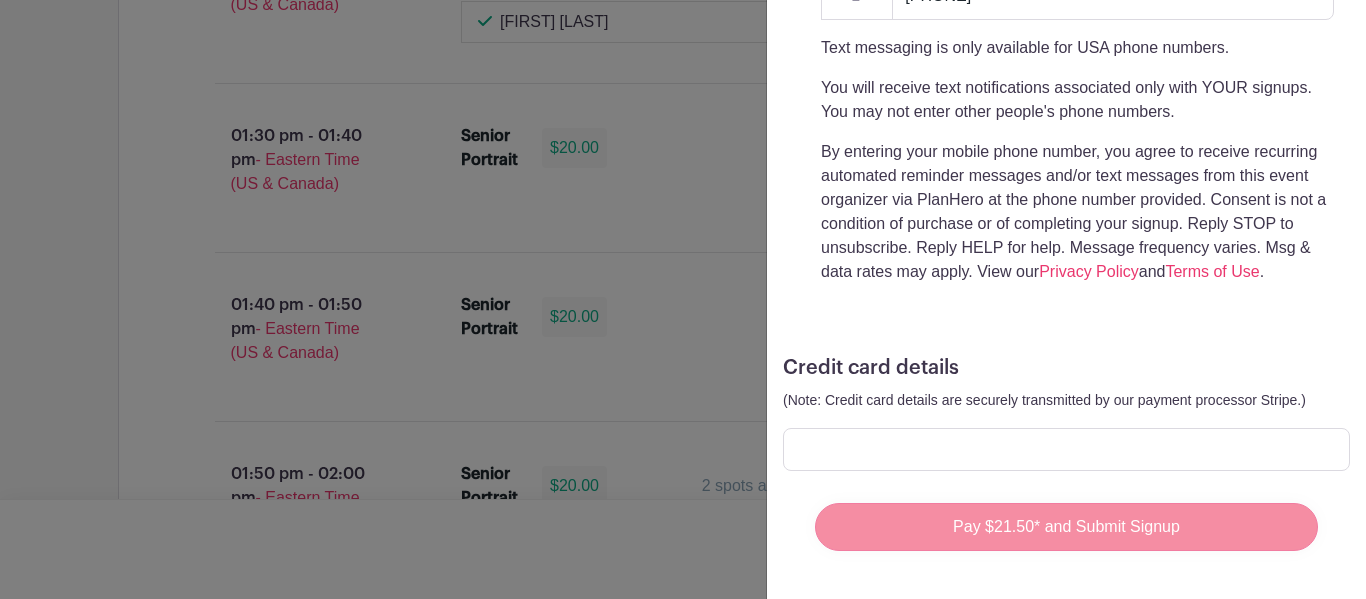 click on "Pay $21.50* and Submit Signup" at bounding box center [1066, 527] 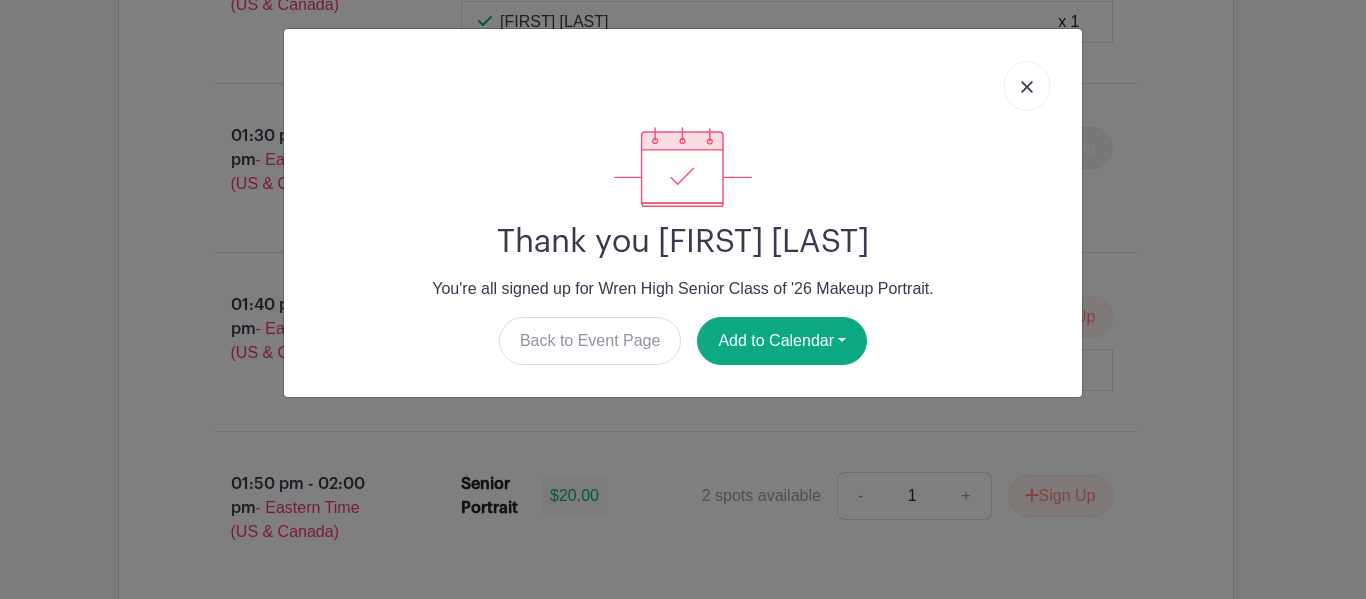 click at bounding box center [1027, 87] 